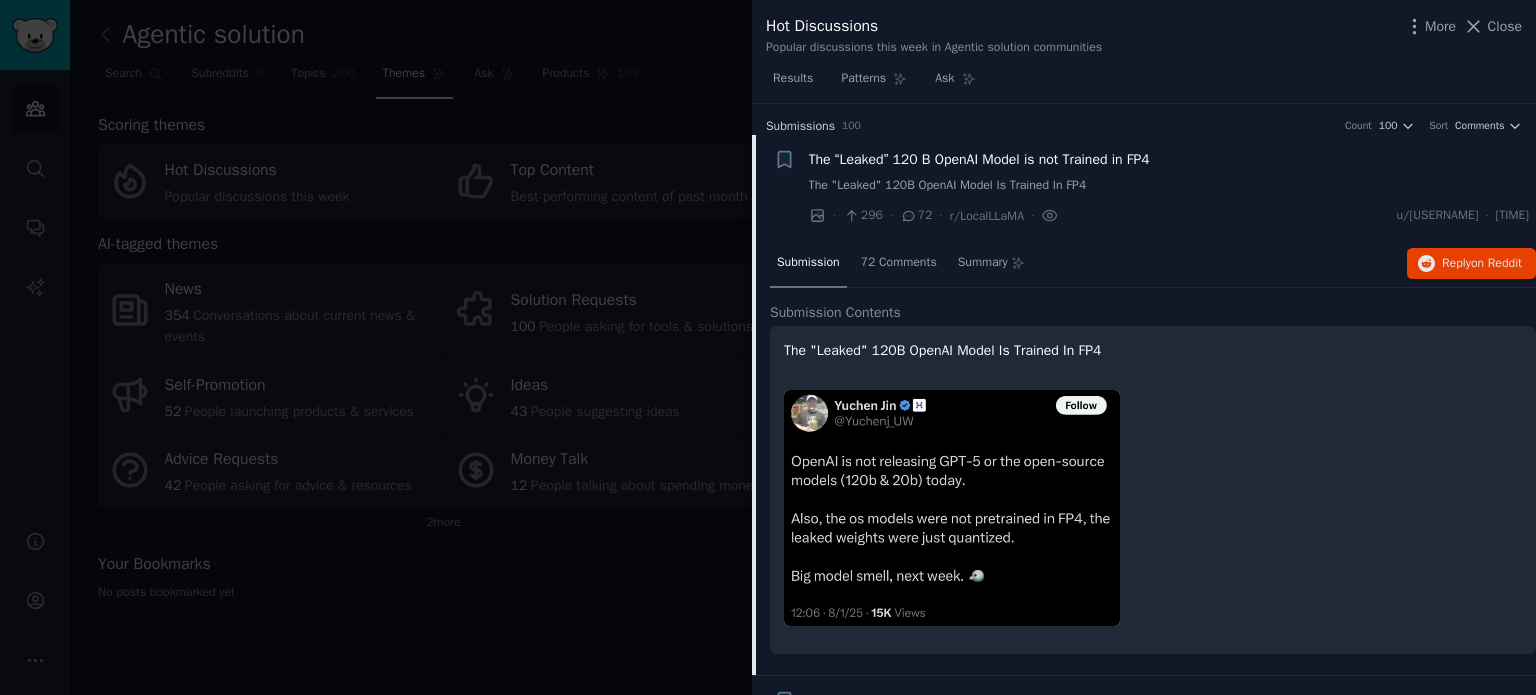 scroll, scrollTop: 0, scrollLeft: 0, axis: both 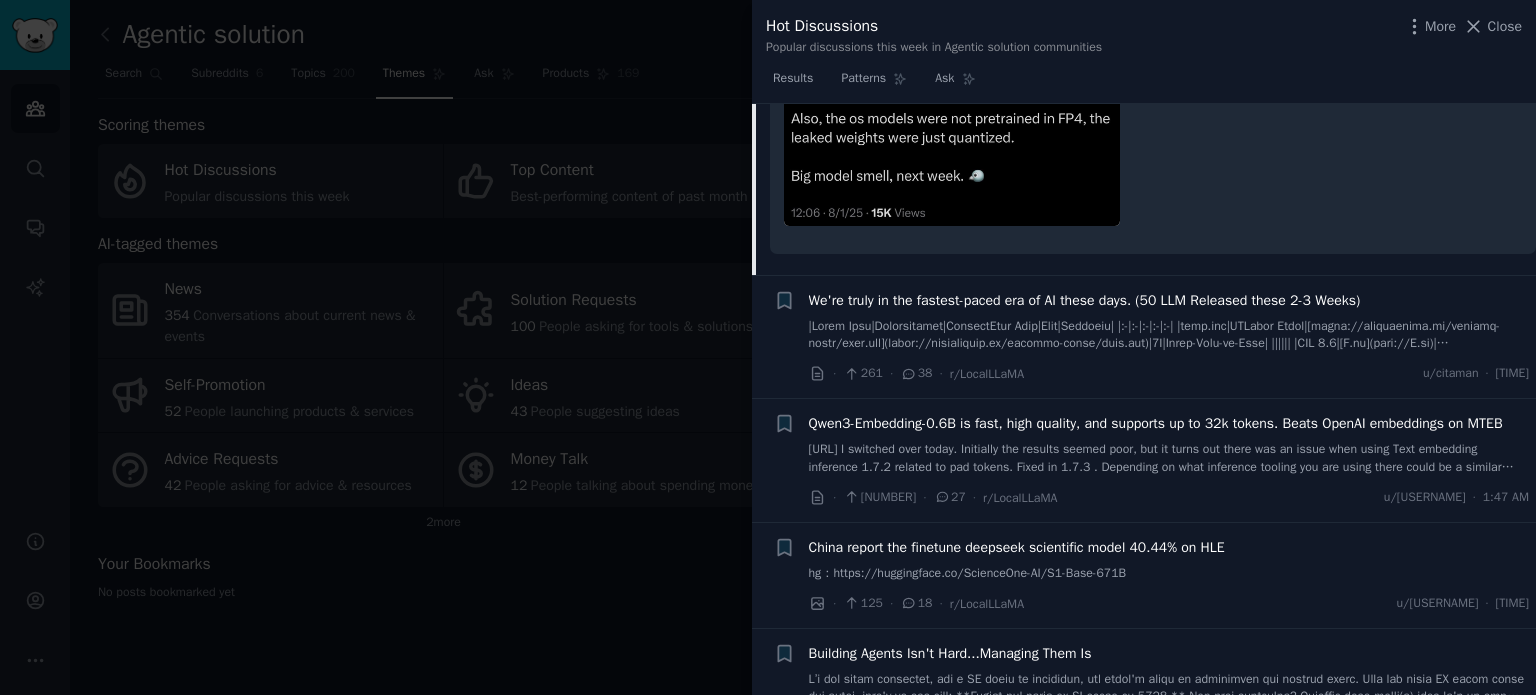 click at bounding box center (768, 347) 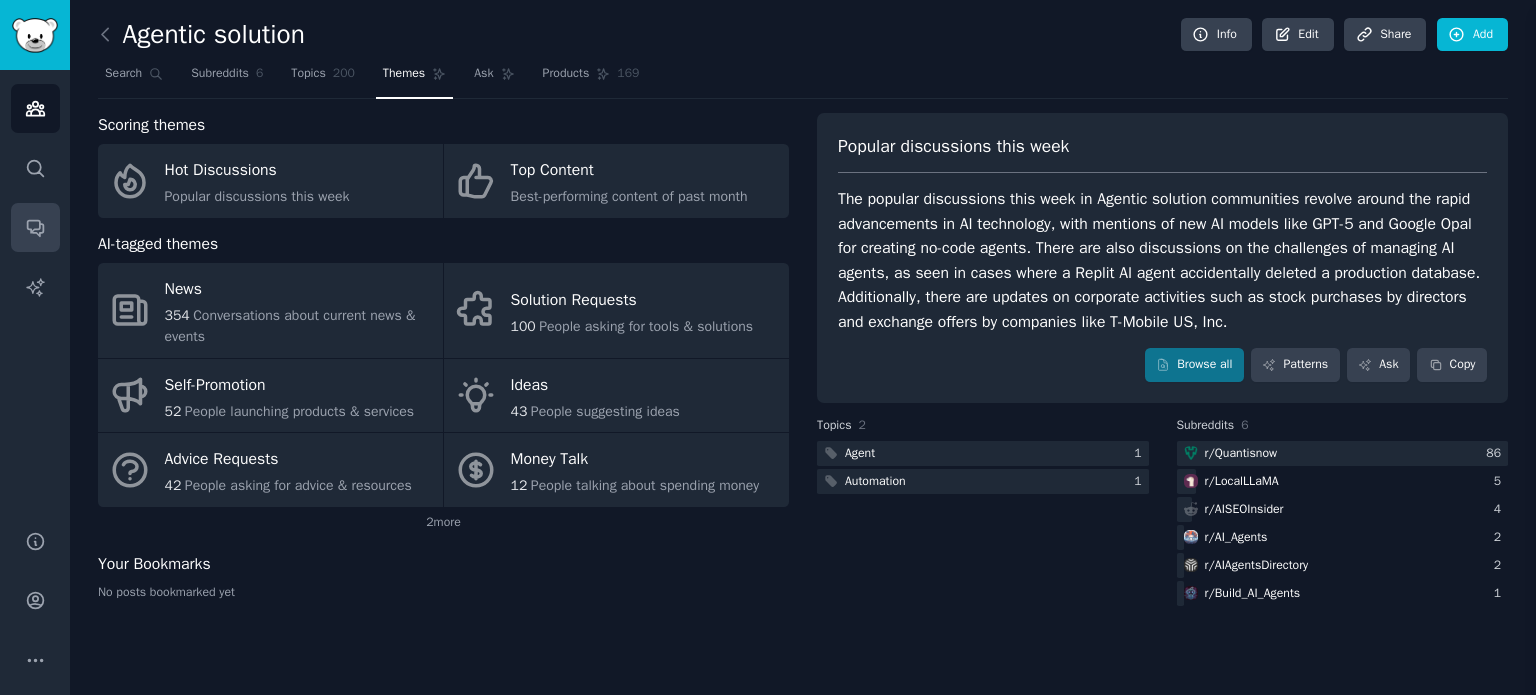 click on "Conversations" at bounding box center (35, 227) 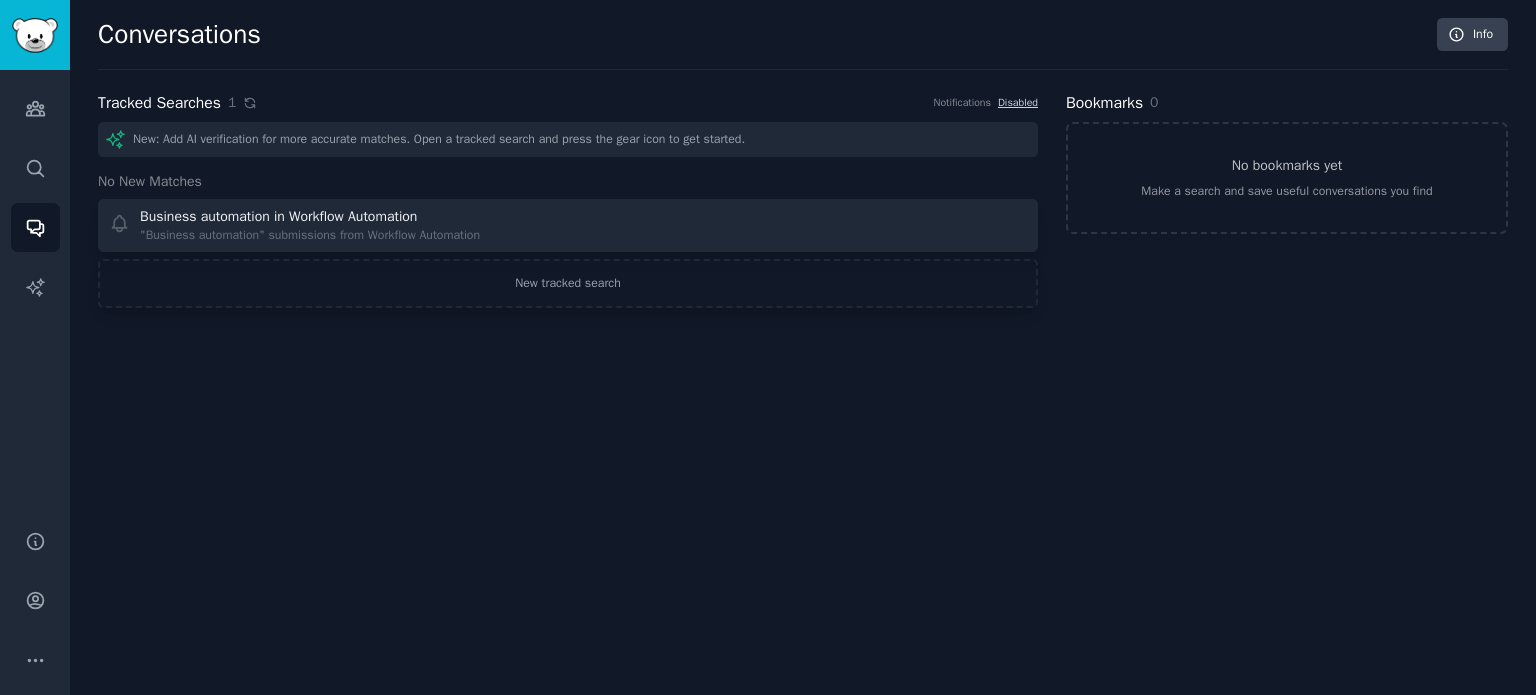 click 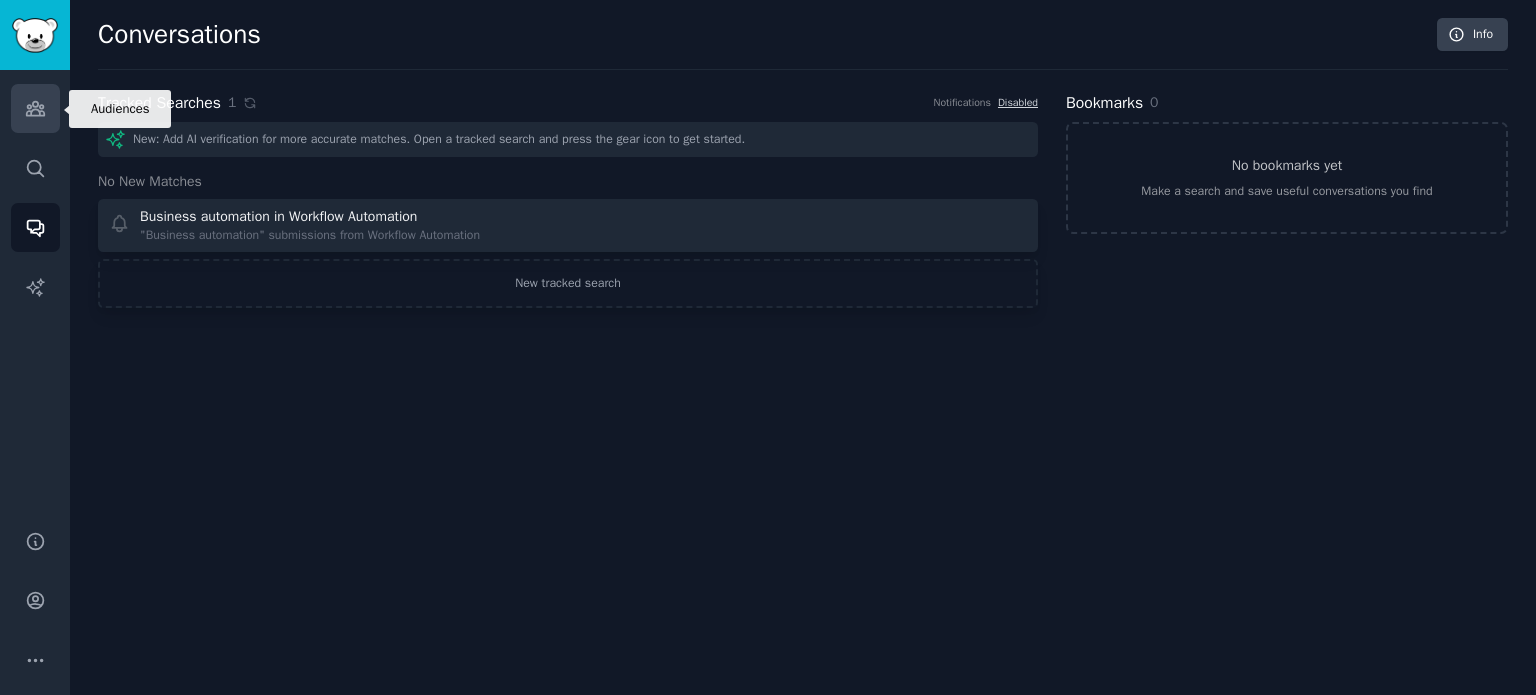 click 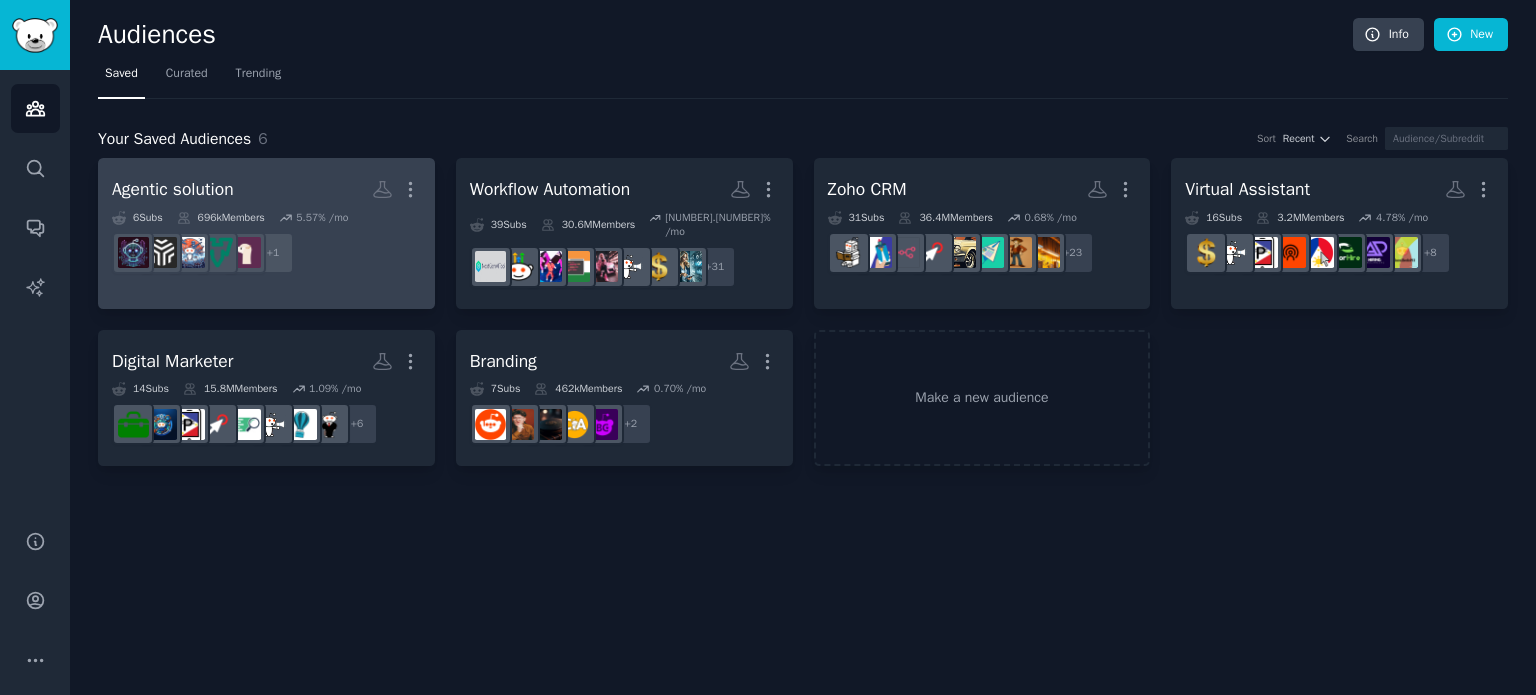click on "Agentic solution" at bounding box center (173, 189) 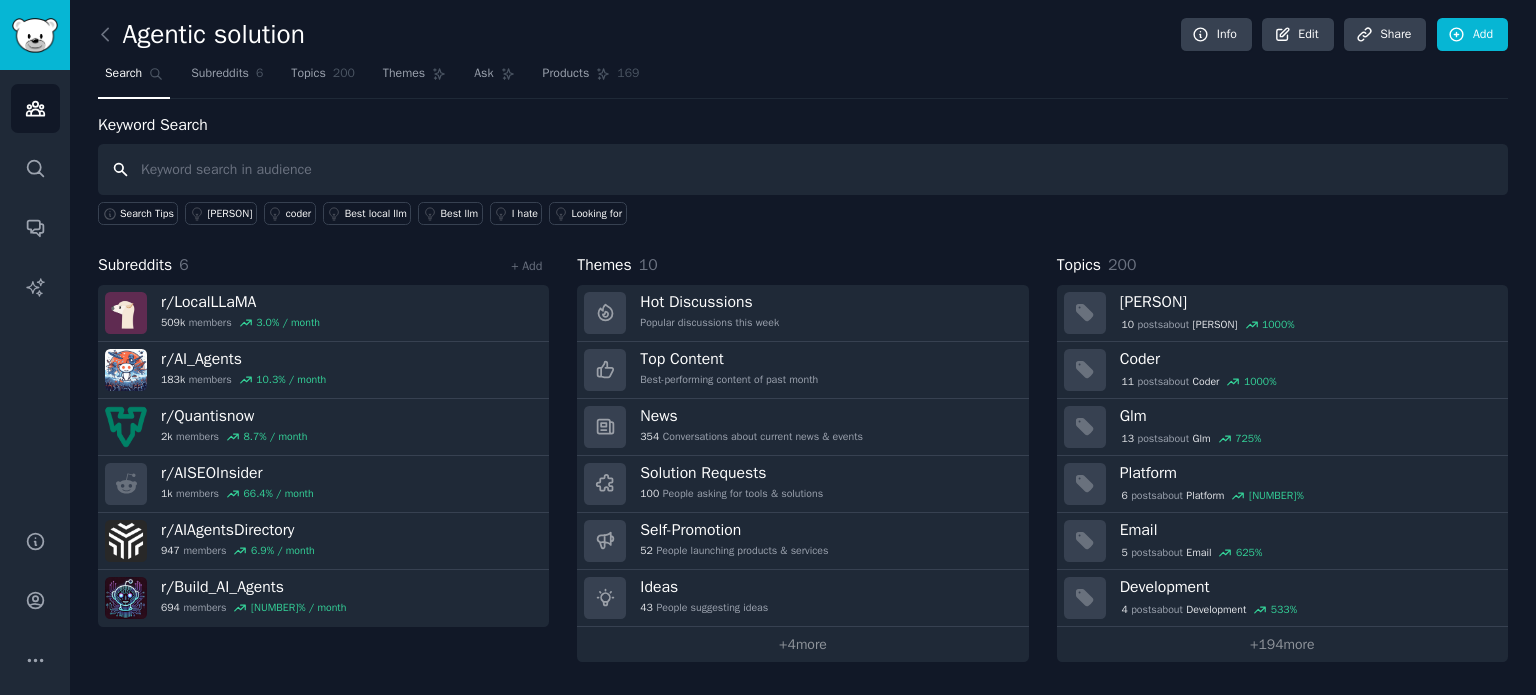 click at bounding box center [803, 169] 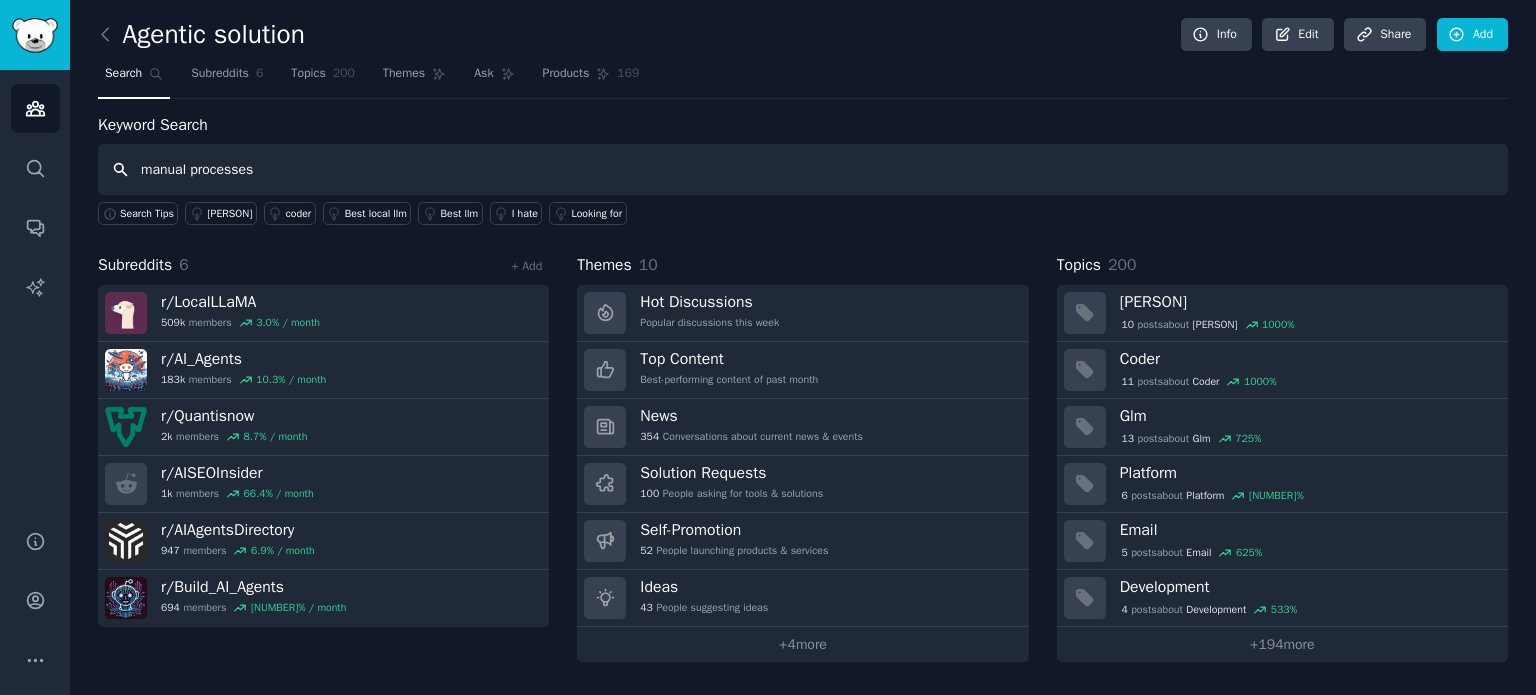 type on "manual processes" 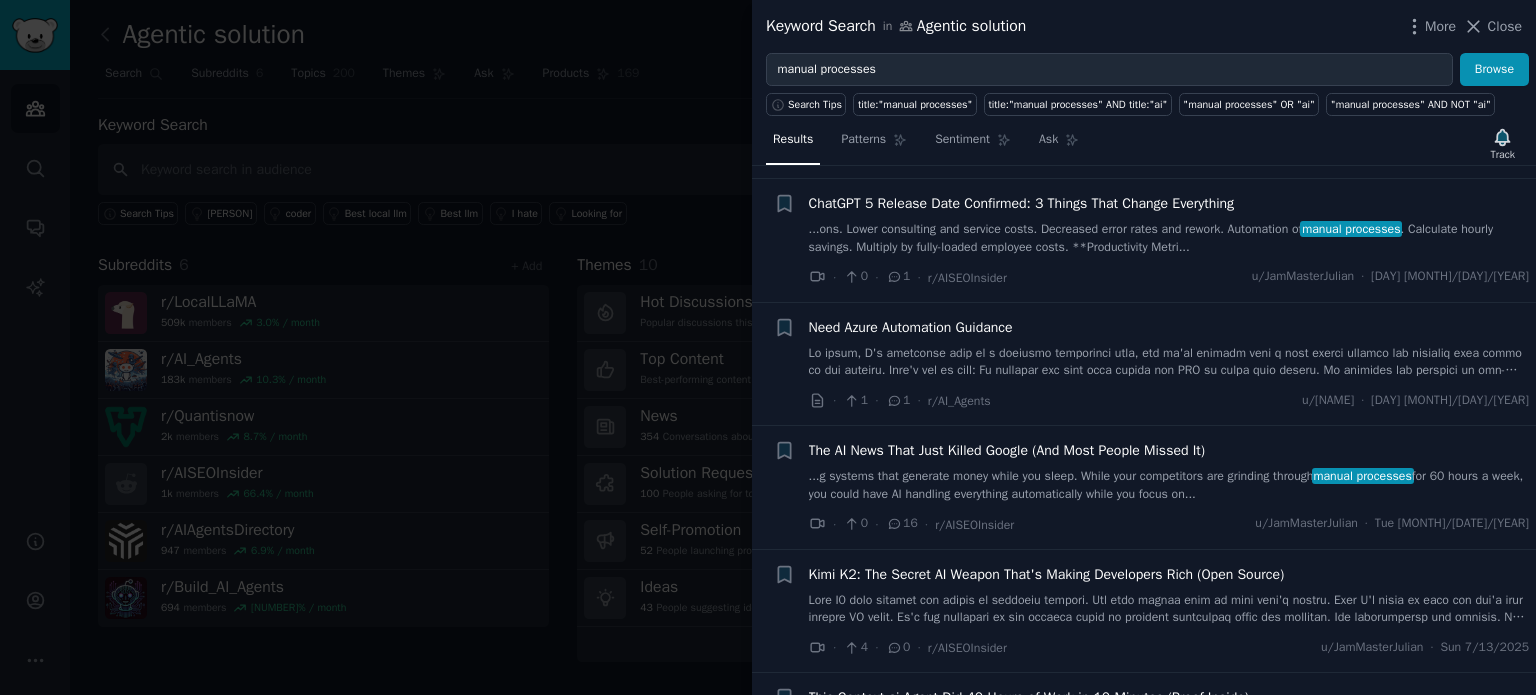 scroll, scrollTop: 200, scrollLeft: 0, axis: vertical 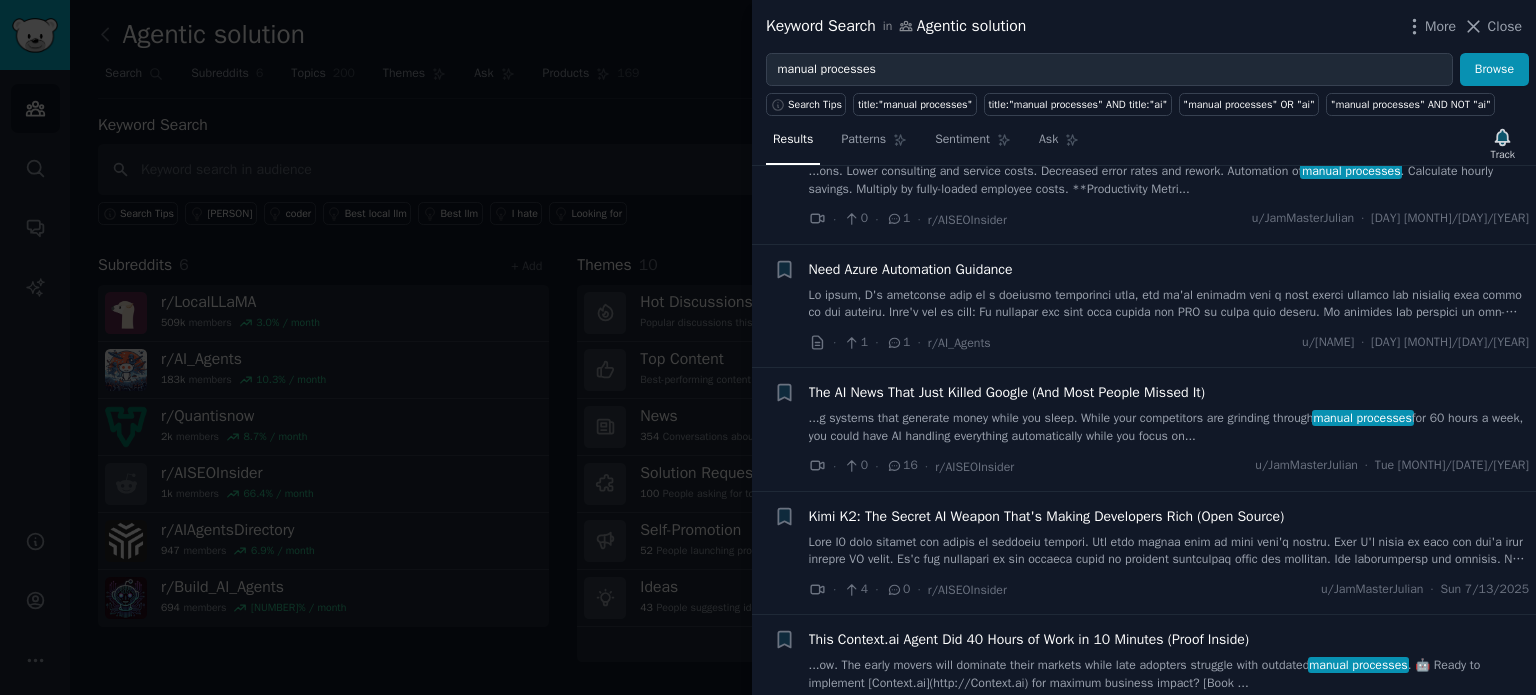 type 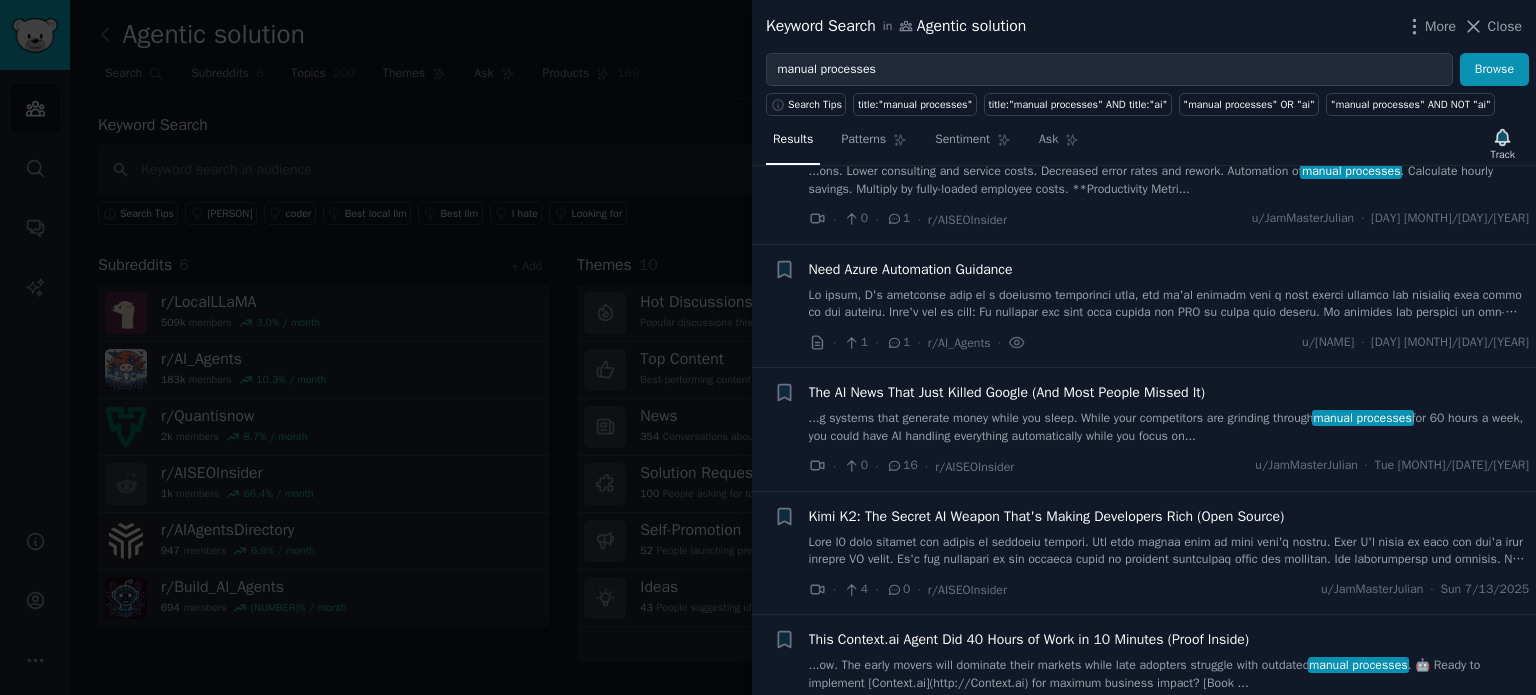 scroll, scrollTop: 278, scrollLeft: 0, axis: vertical 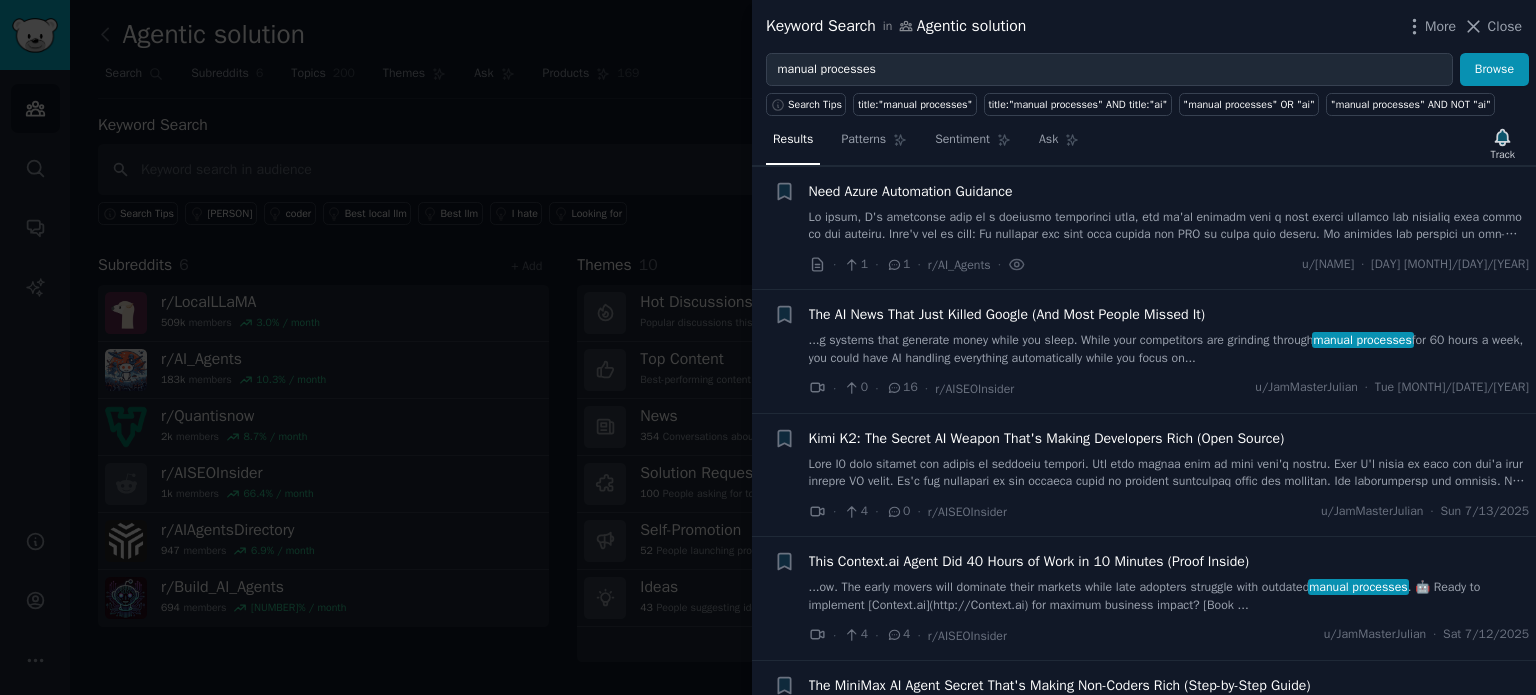 click on "The AI News That Just Killed Google (And Most People Missed It)" at bounding box center [1007, 314] 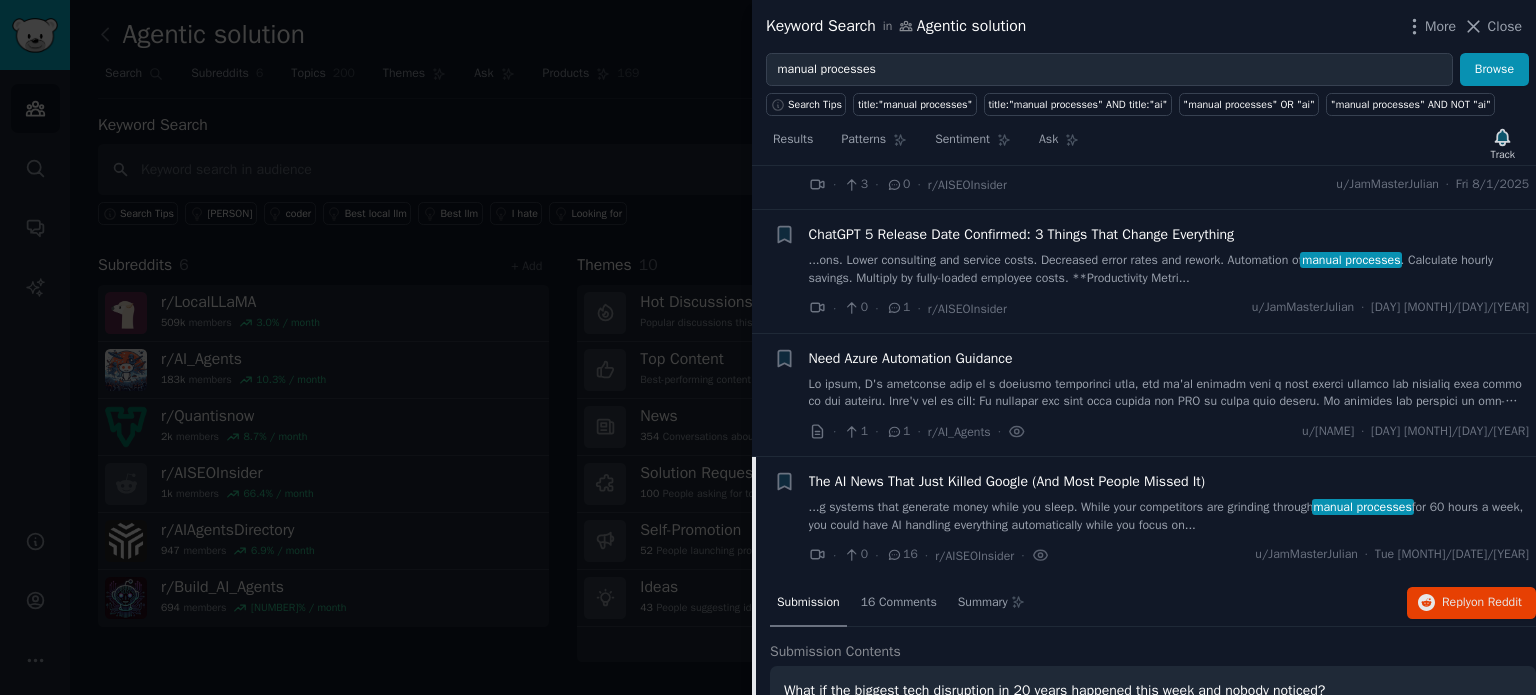 scroll, scrollTop: 1, scrollLeft: 0, axis: vertical 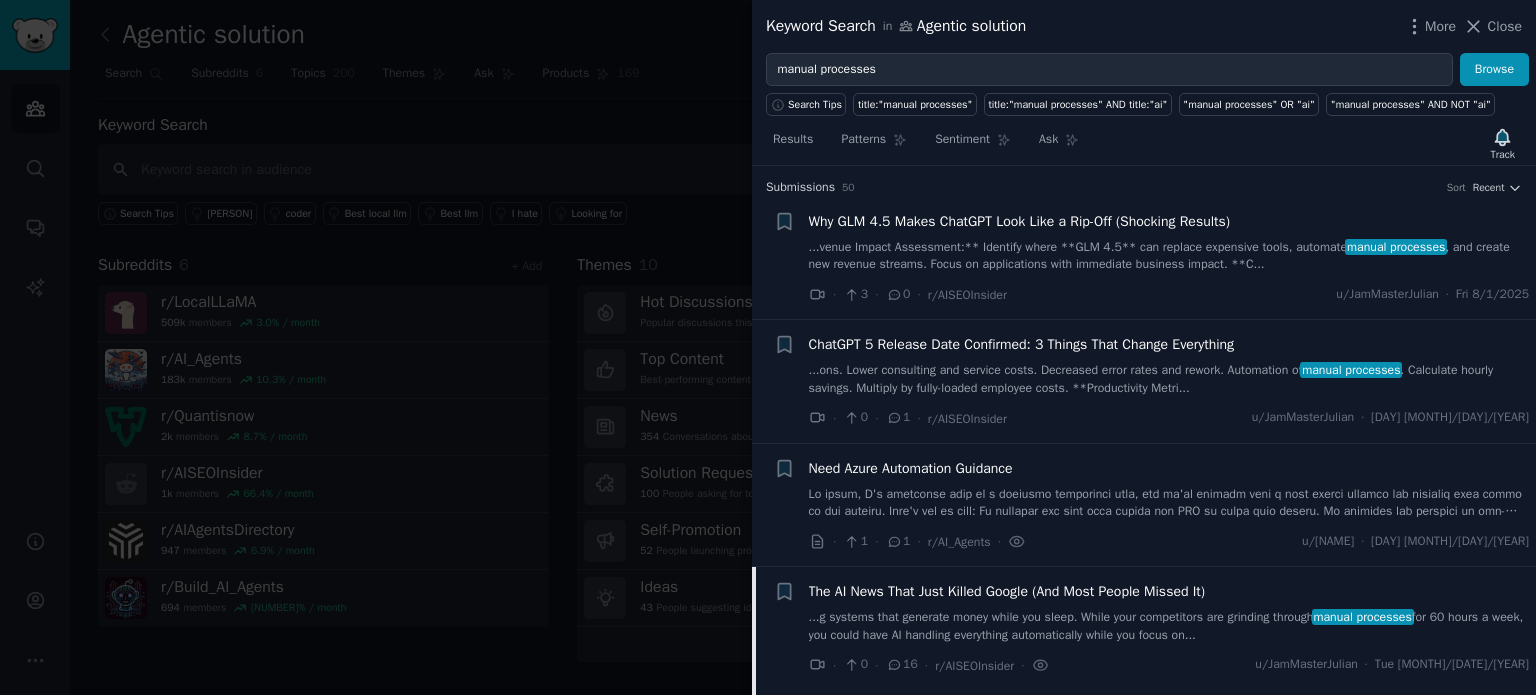 click on "Need Azure Automation Guidance" at bounding box center [911, 468] 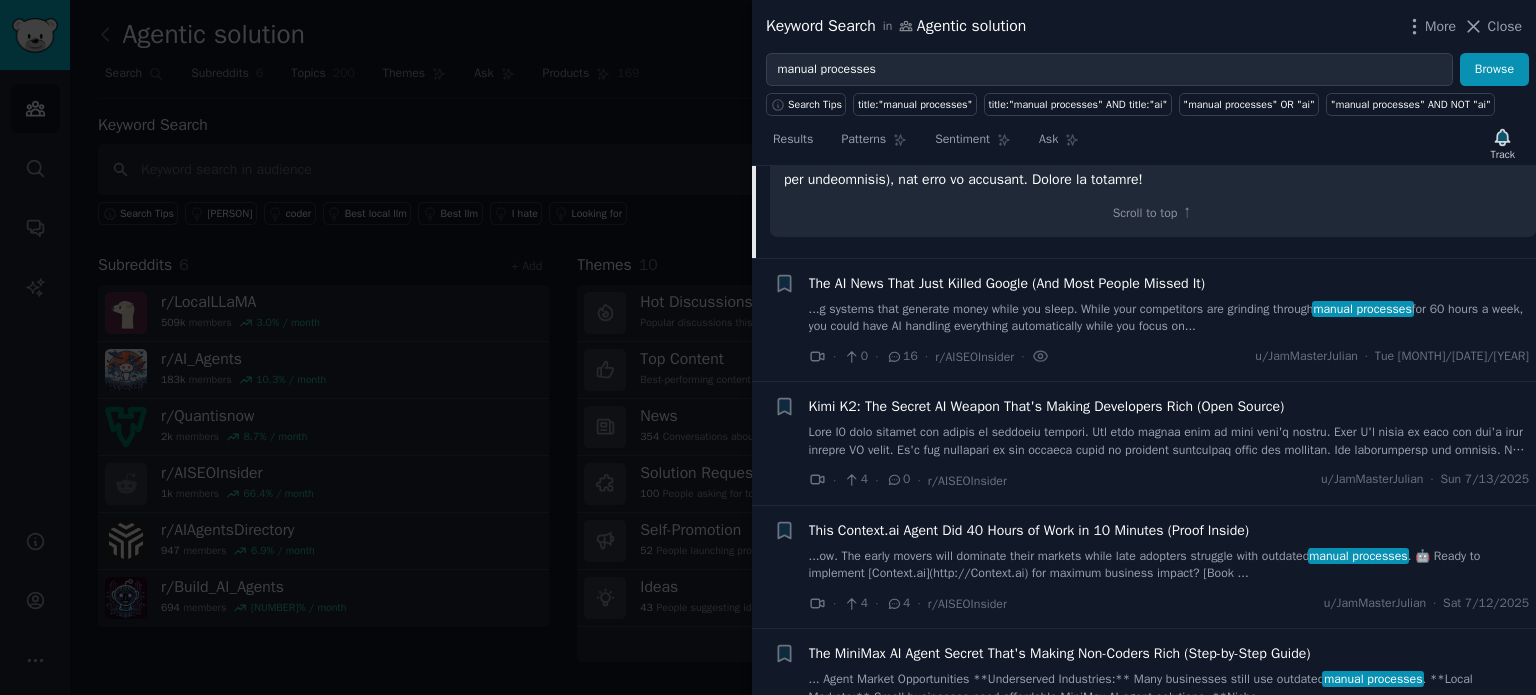 scroll, scrollTop: 678, scrollLeft: 0, axis: vertical 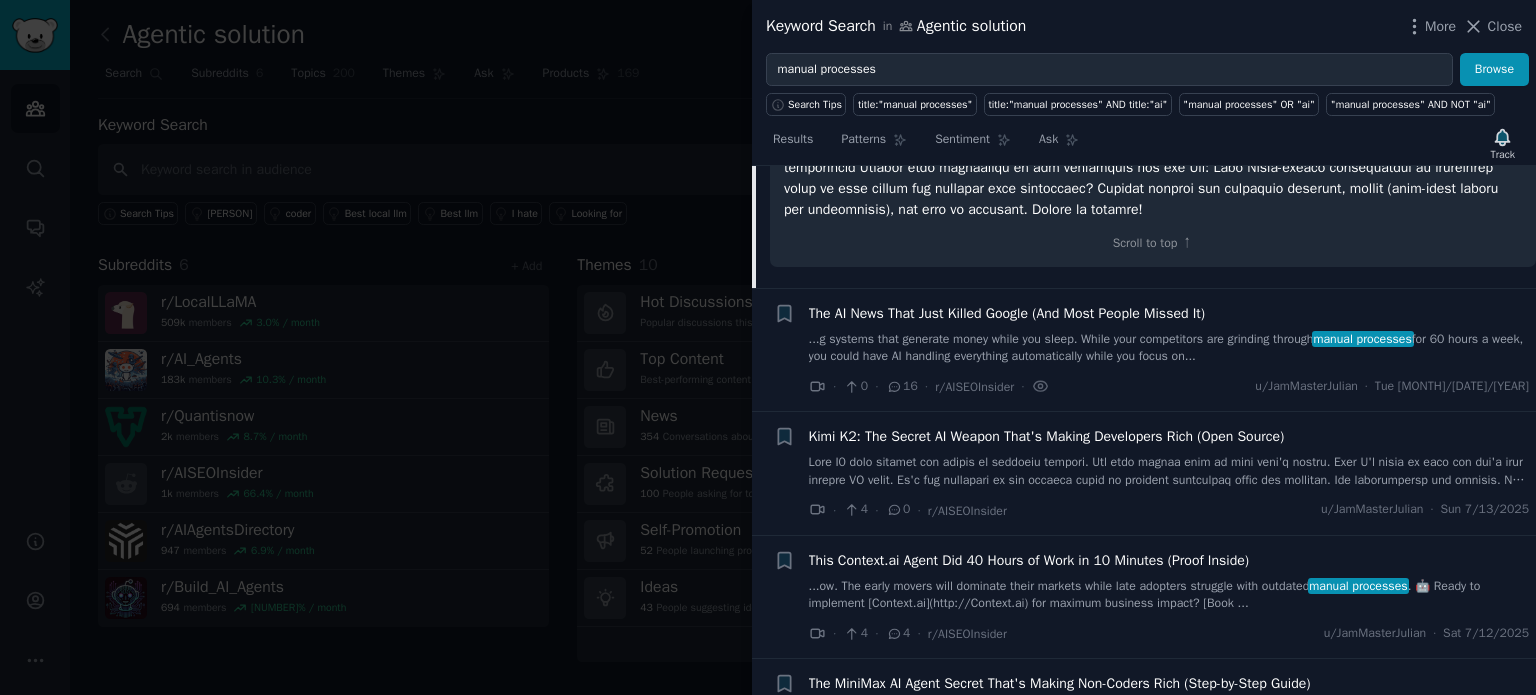 click on "...g systems that generate money while you sleep.
While your competitors are grinding through  manual processes  for 60 hours a week, you could have AI handling everything automatically while you focus on..." at bounding box center (1169, 348) 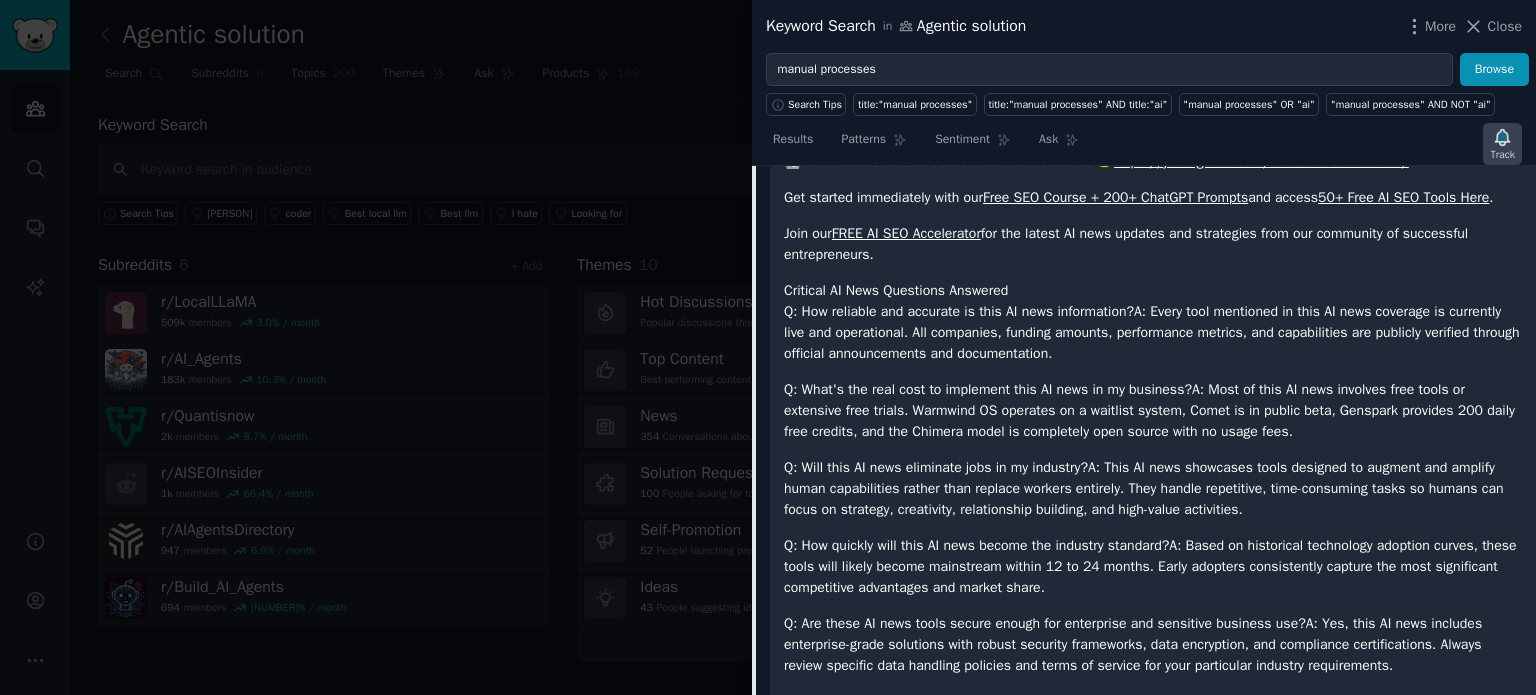 scroll, scrollTop: 6401, scrollLeft: 0, axis: vertical 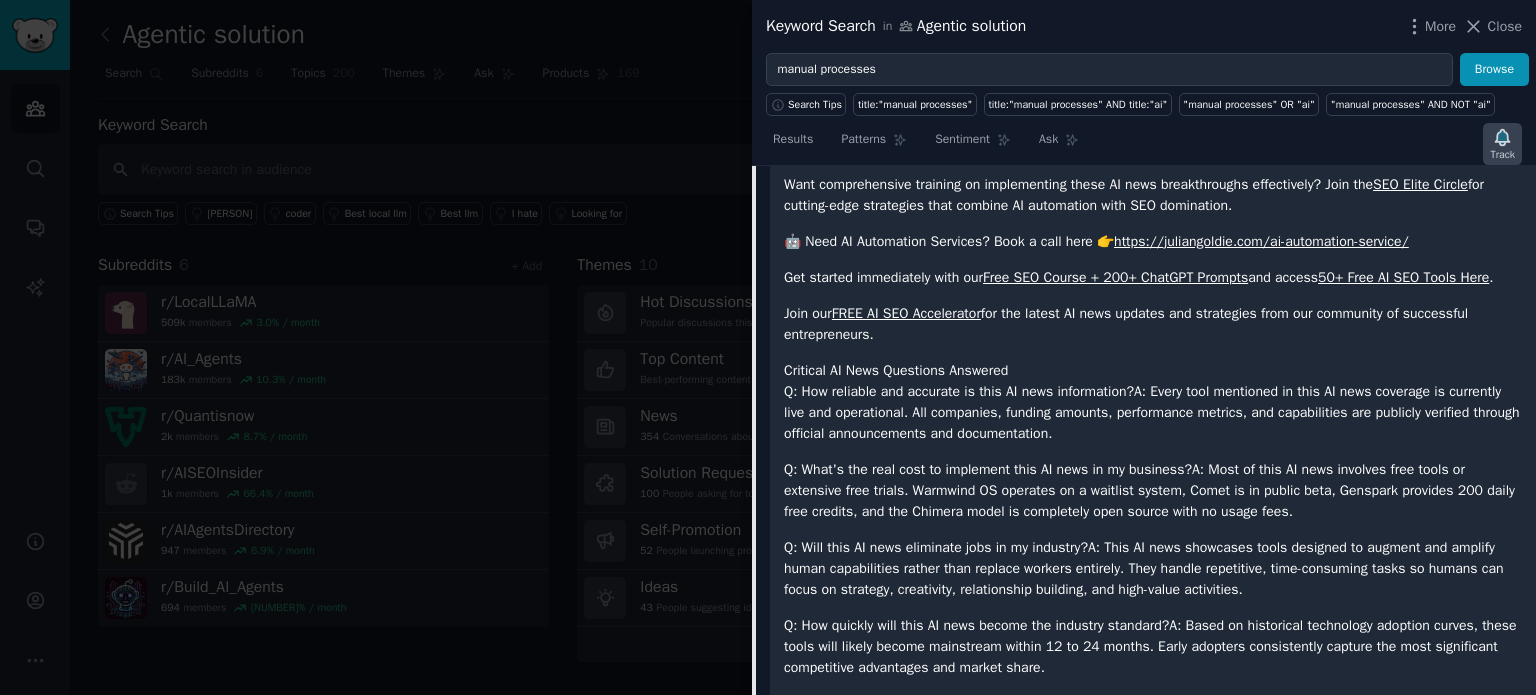 click 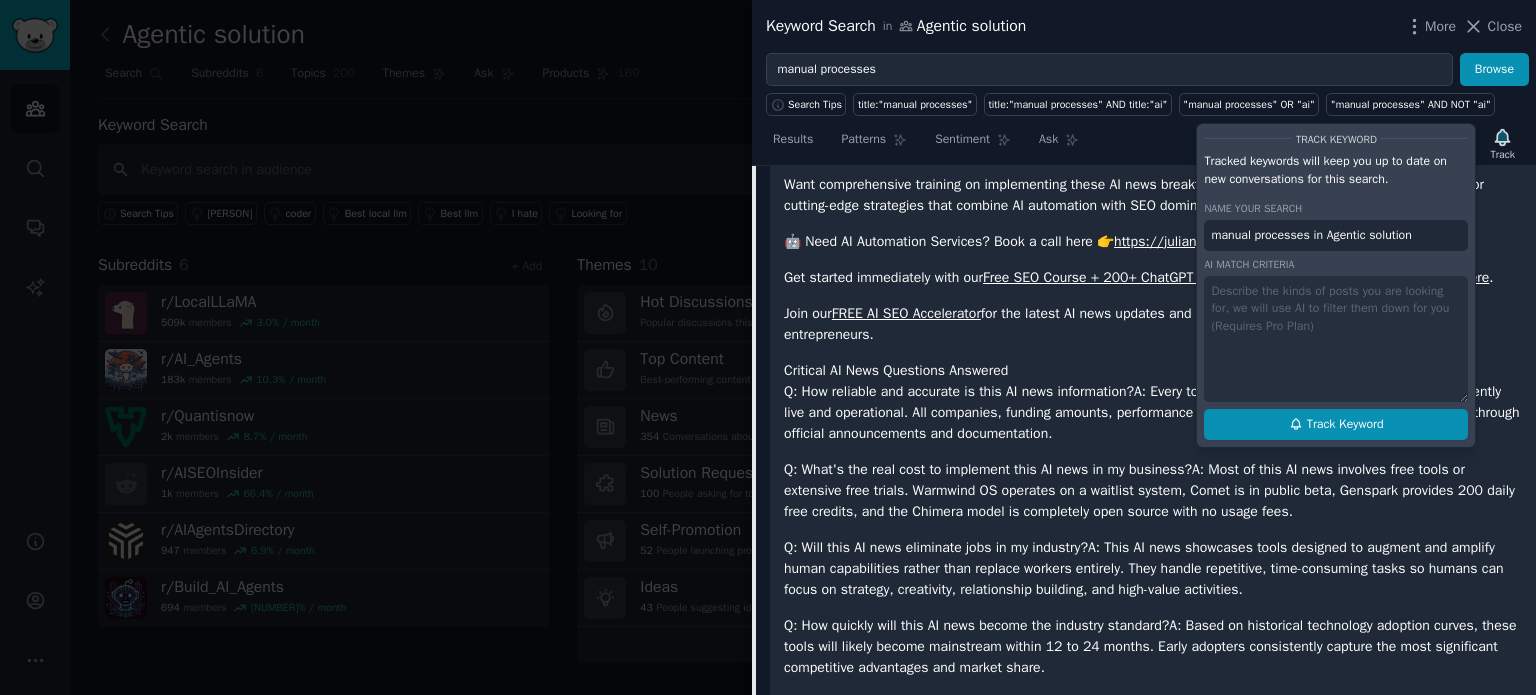 click on "Track Keyword" at bounding box center (1345, 425) 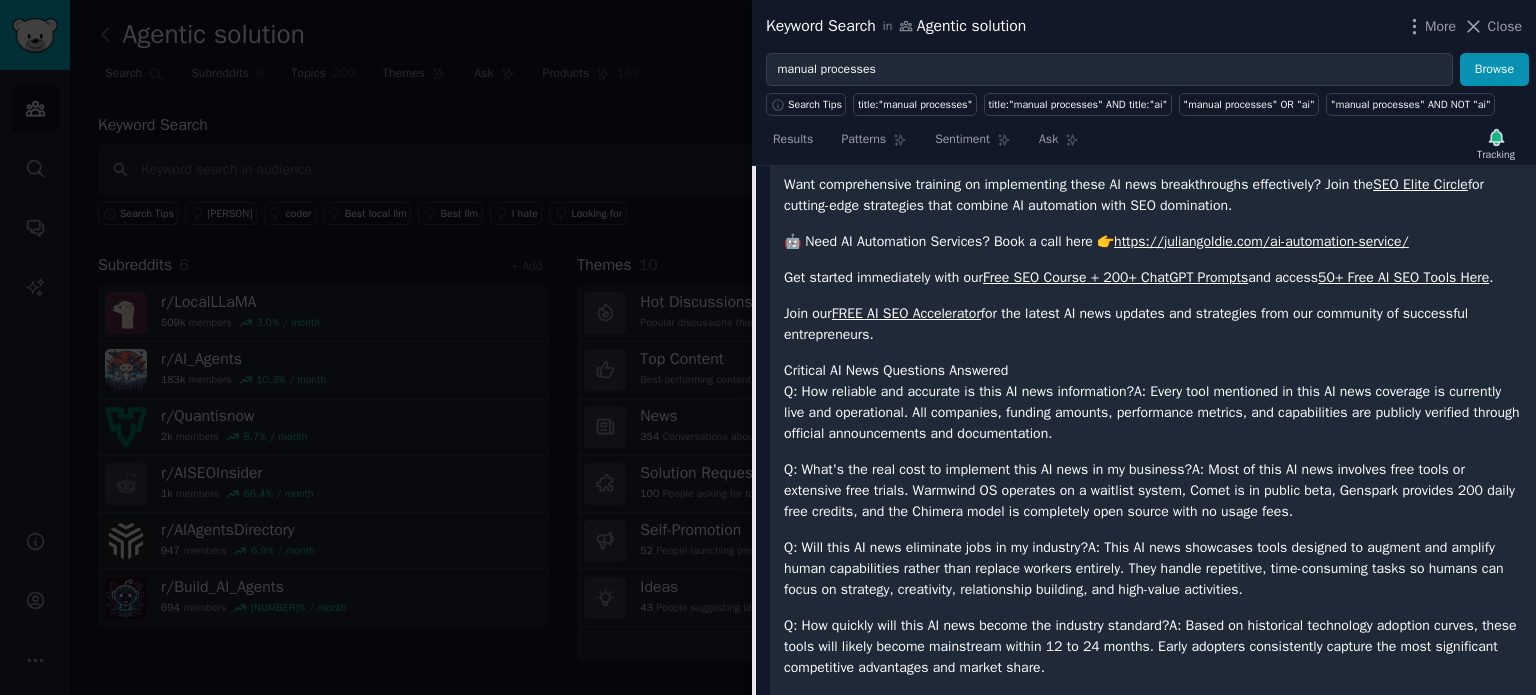 click at bounding box center (768, 347) 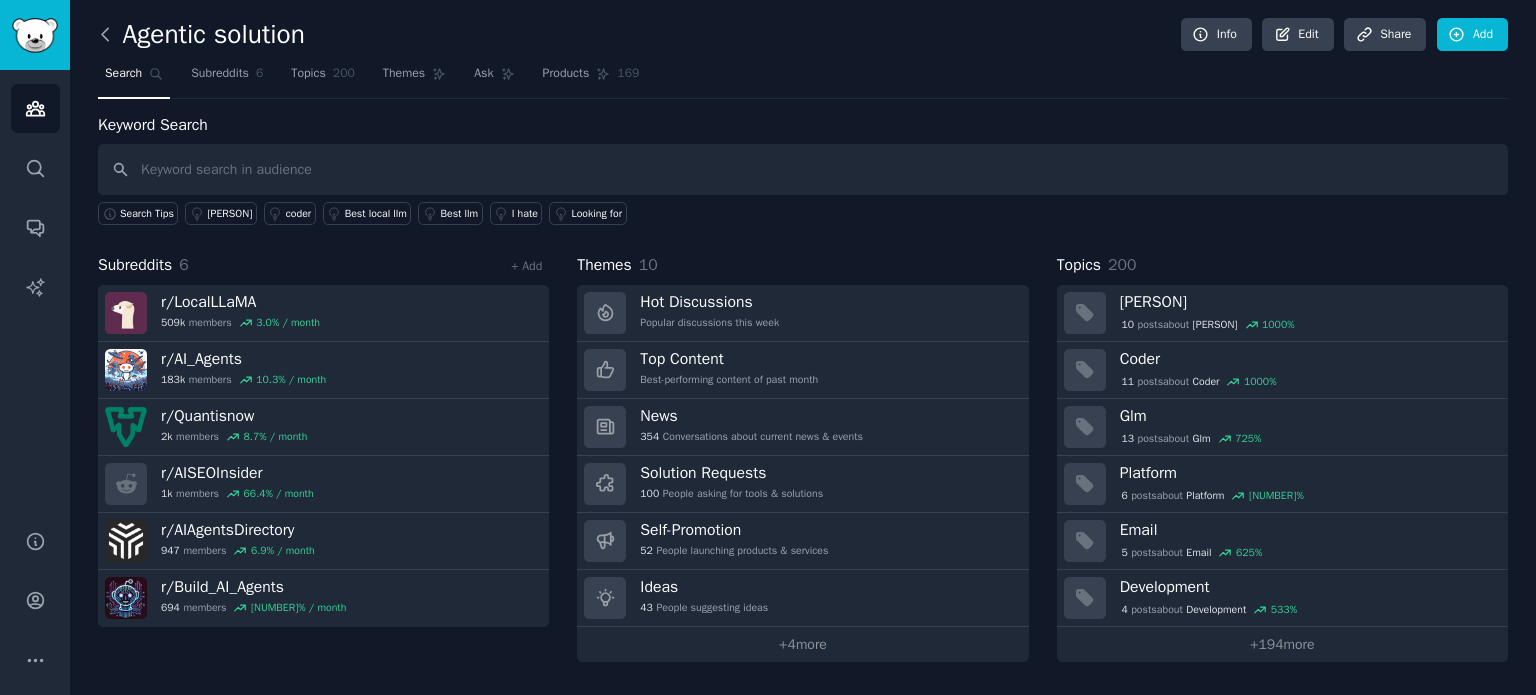 click 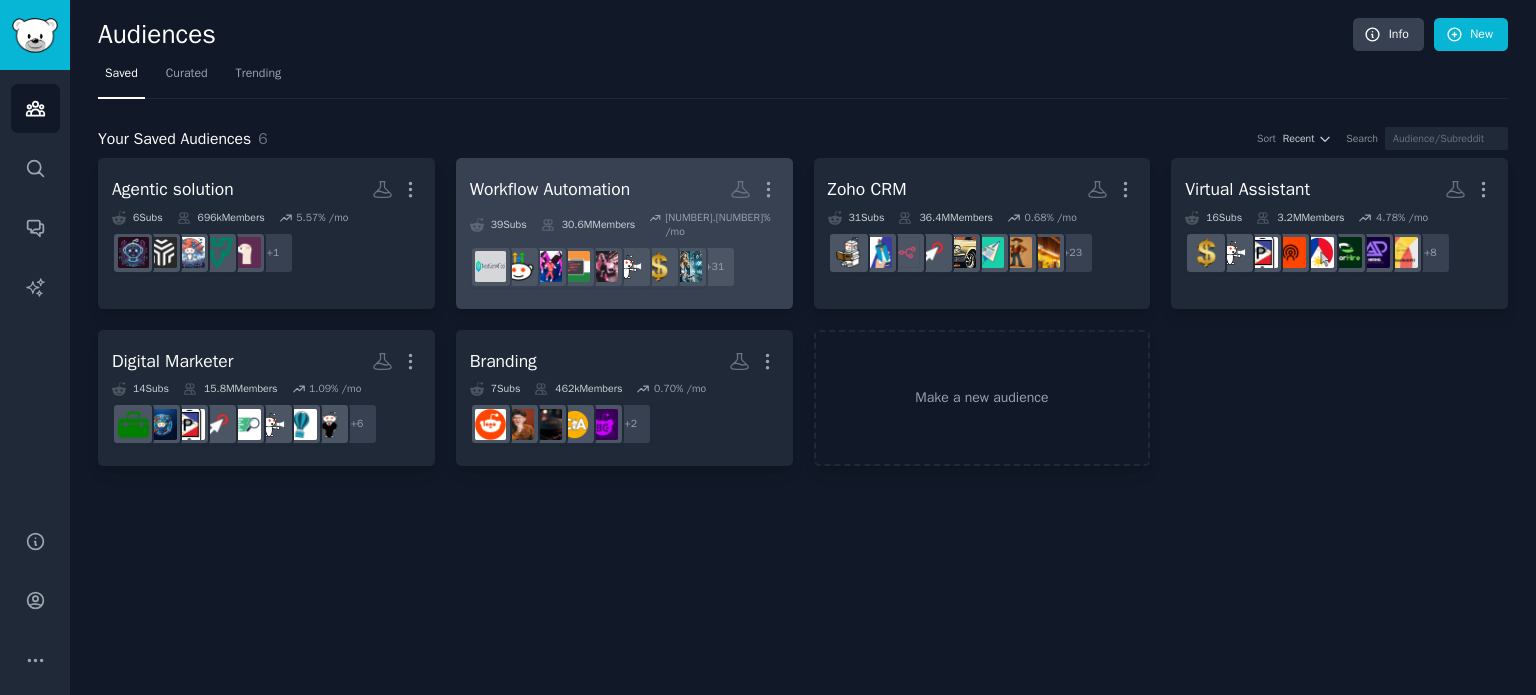 click on "Workflow Automation" at bounding box center [550, 189] 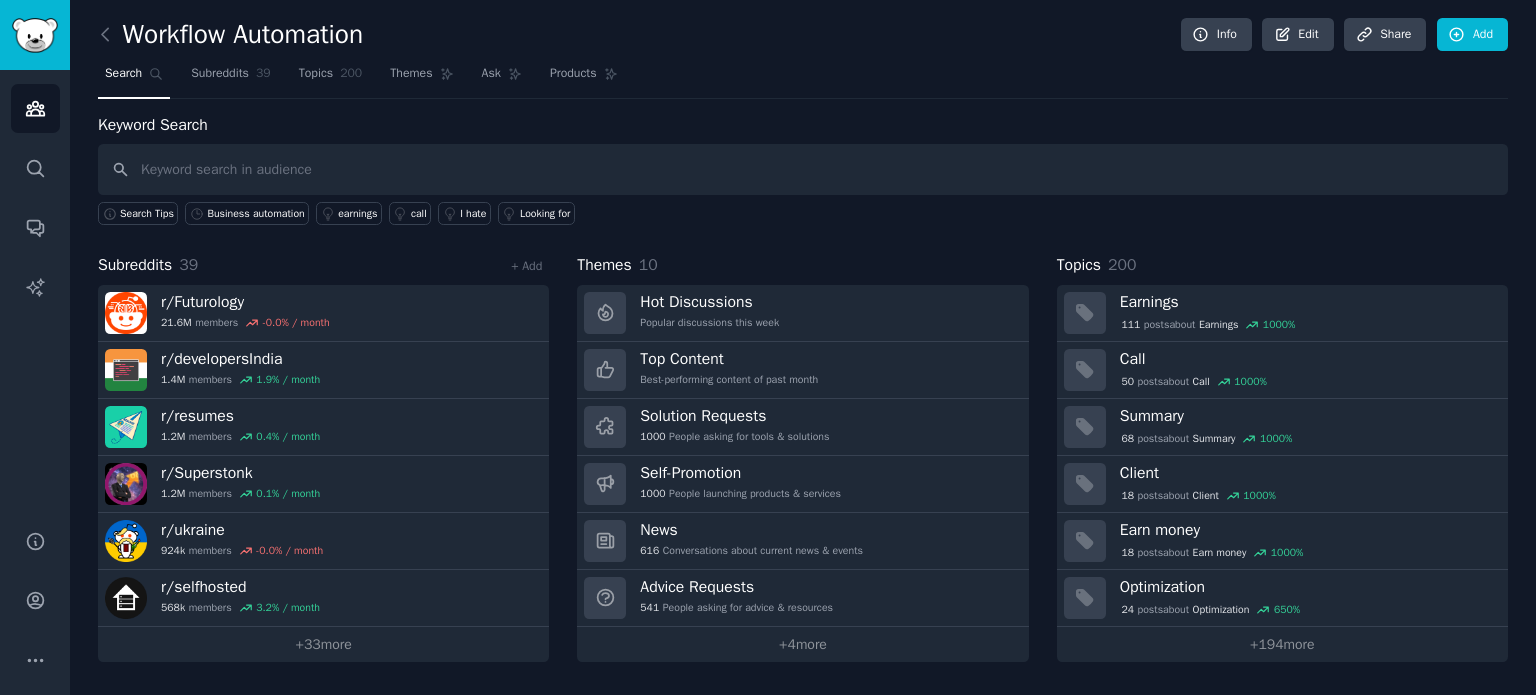 click at bounding box center [803, 169] 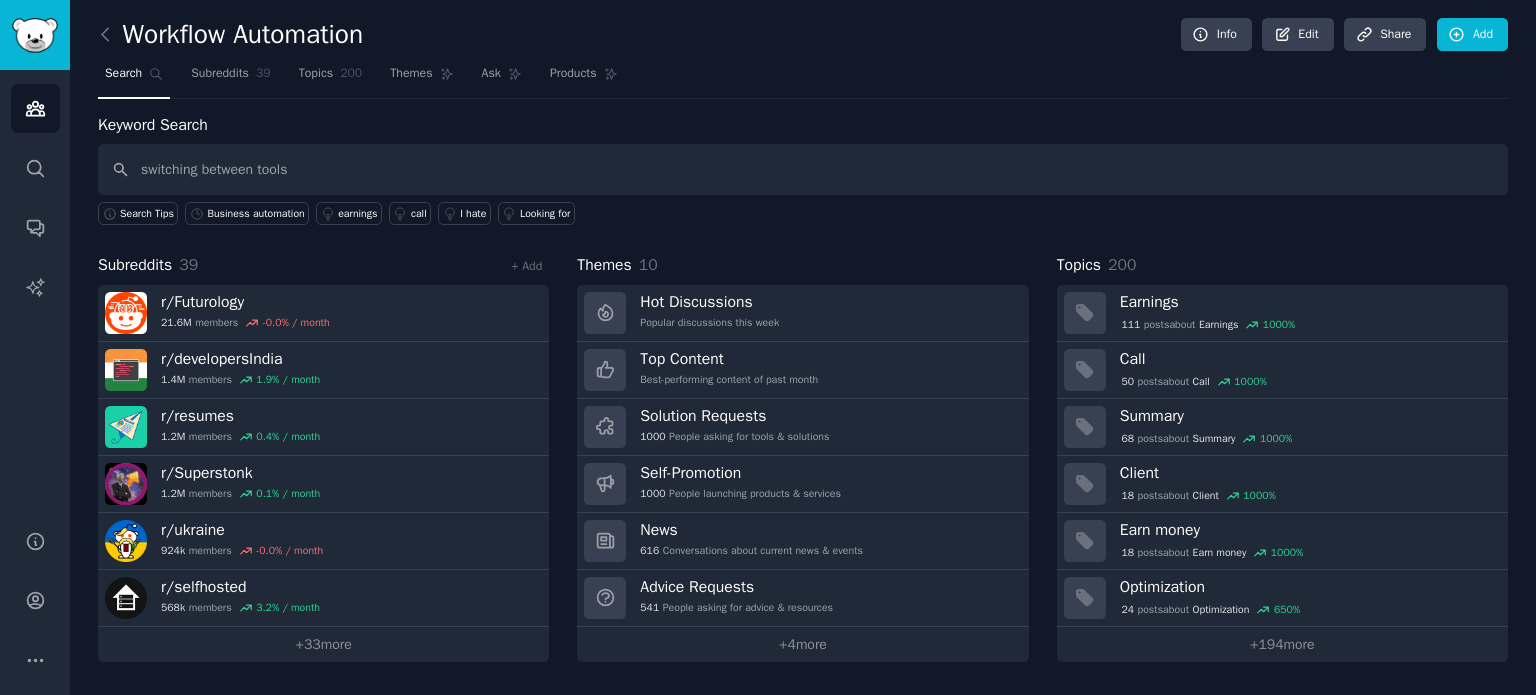 type on "switching between tools" 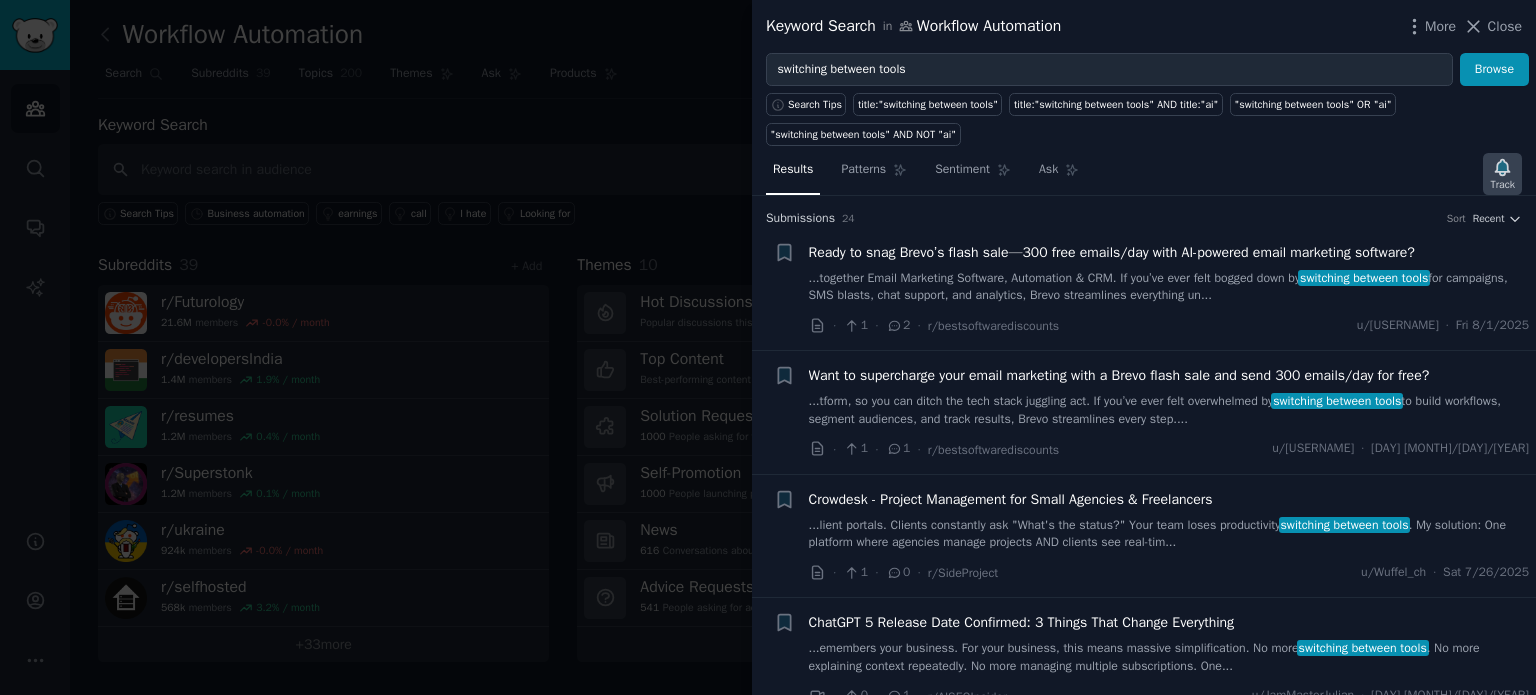 click on "Track" at bounding box center [1502, 185] 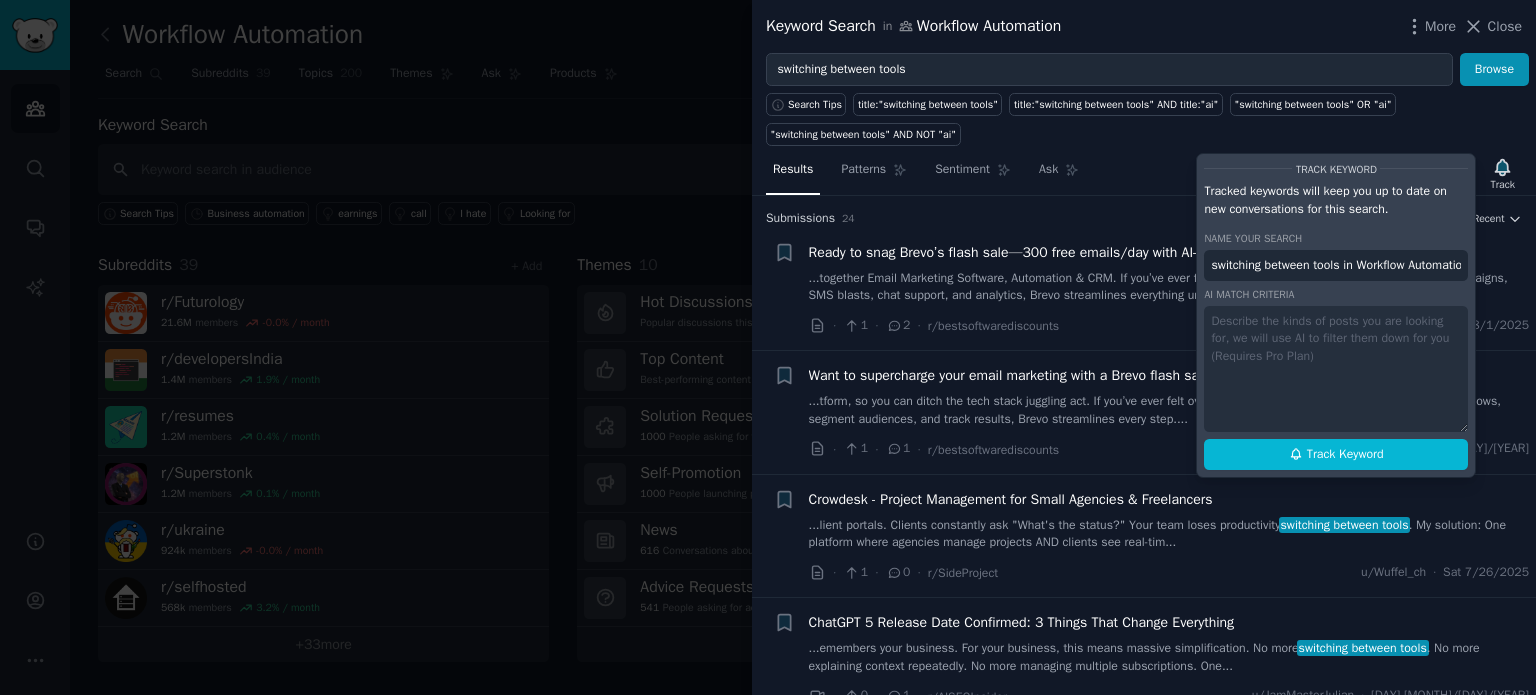 scroll, scrollTop: 0, scrollLeft: 16, axis: horizontal 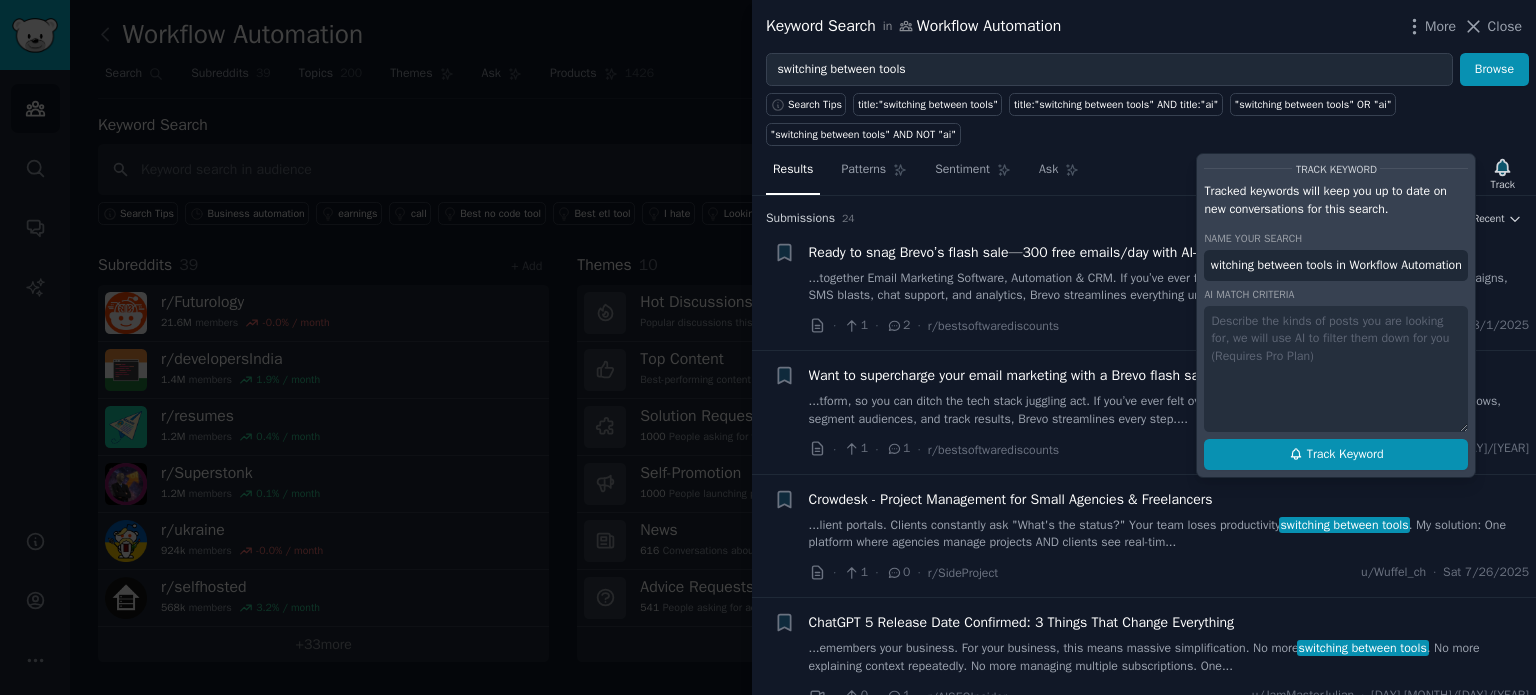click on "Track Keyword" at bounding box center [1345, 455] 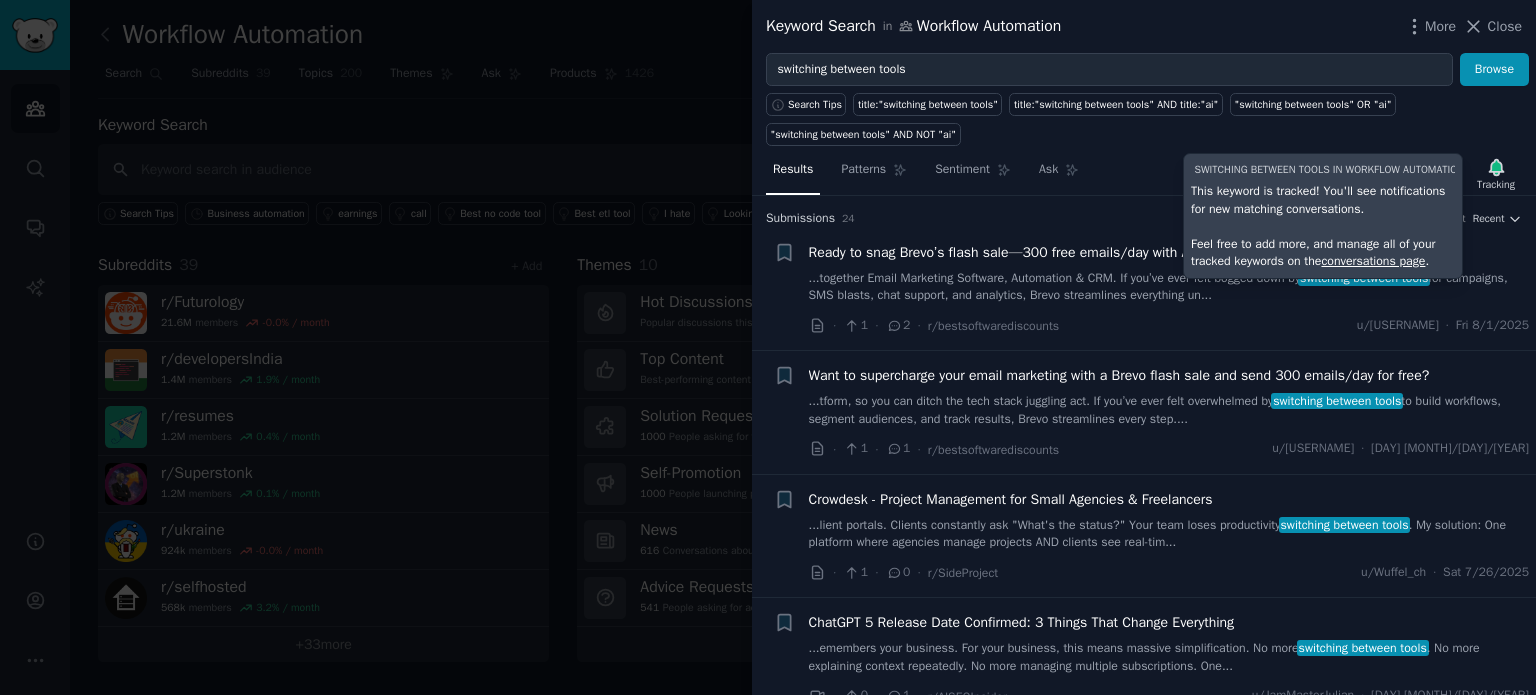 click on "Results Patterns Sentiment Ask Tracking switching between tools in Workflow Automation This keyword is tracked! You'll see notifications for new matching conversations. Feel free to add more, and manage all of your tracked keywords on the  conversations page ." at bounding box center (1144, 174) 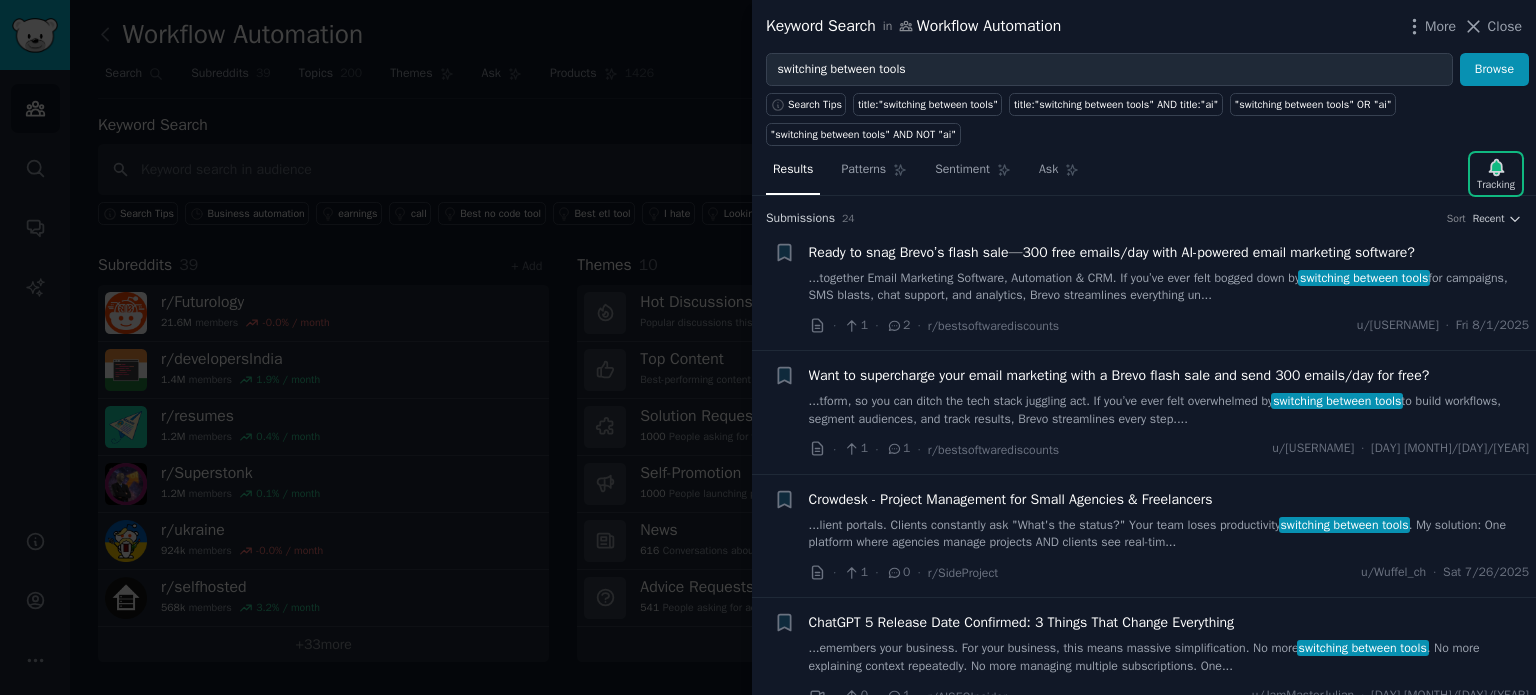 type 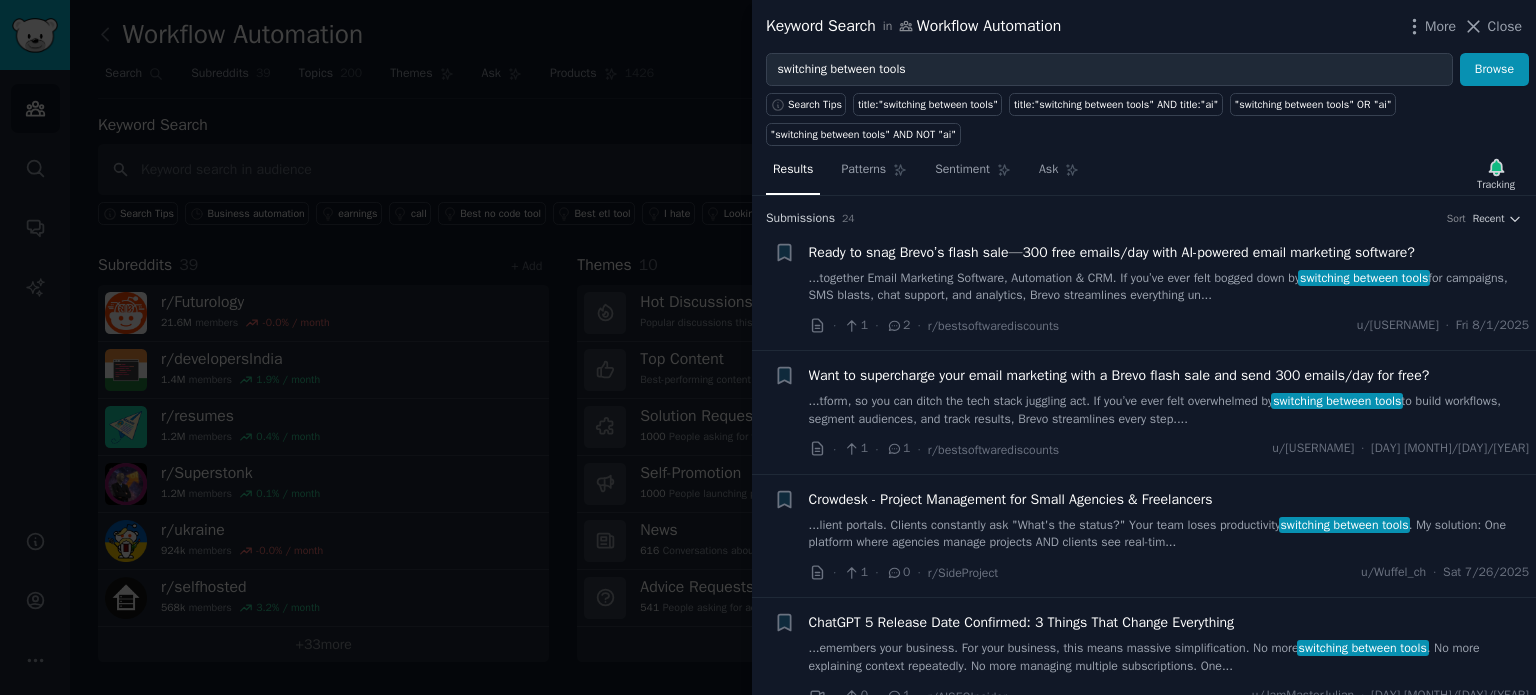 click at bounding box center (768, 347) 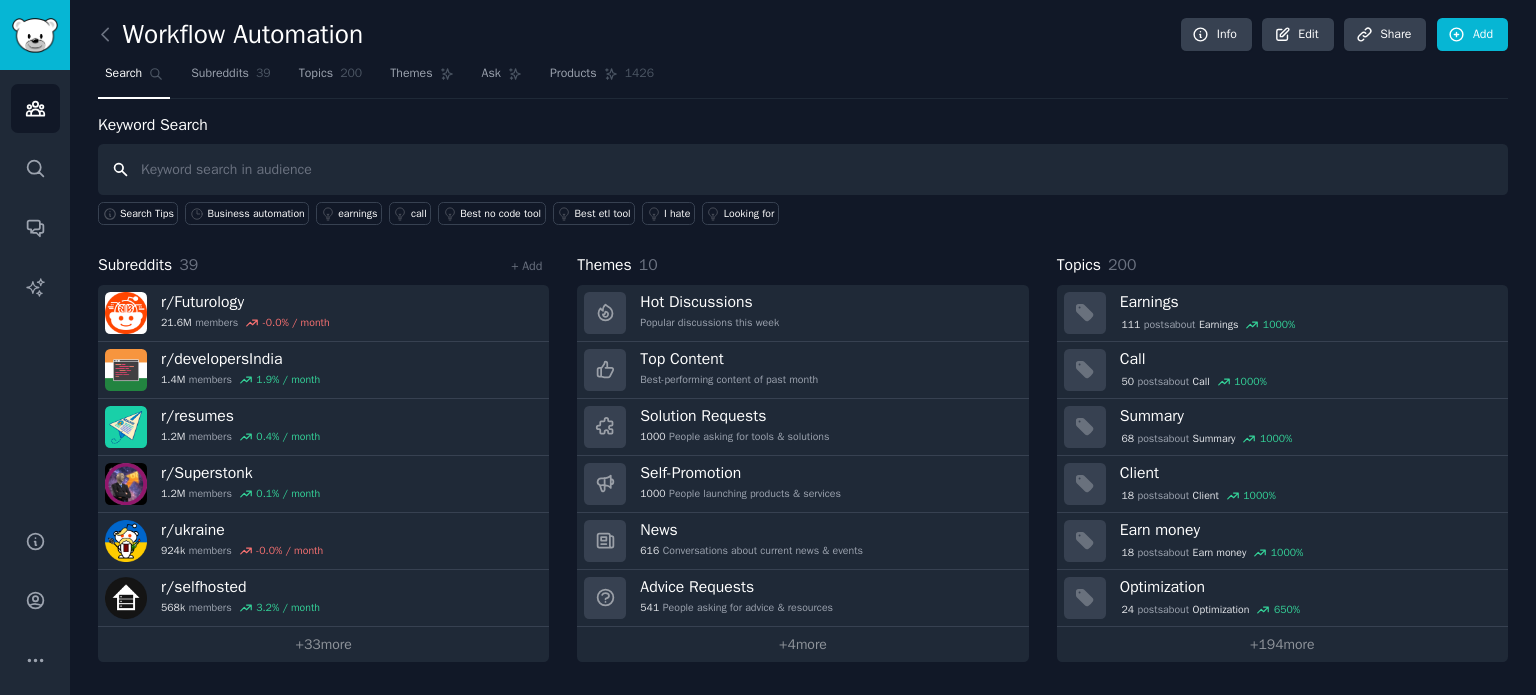 click at bounding box center [803, 169] 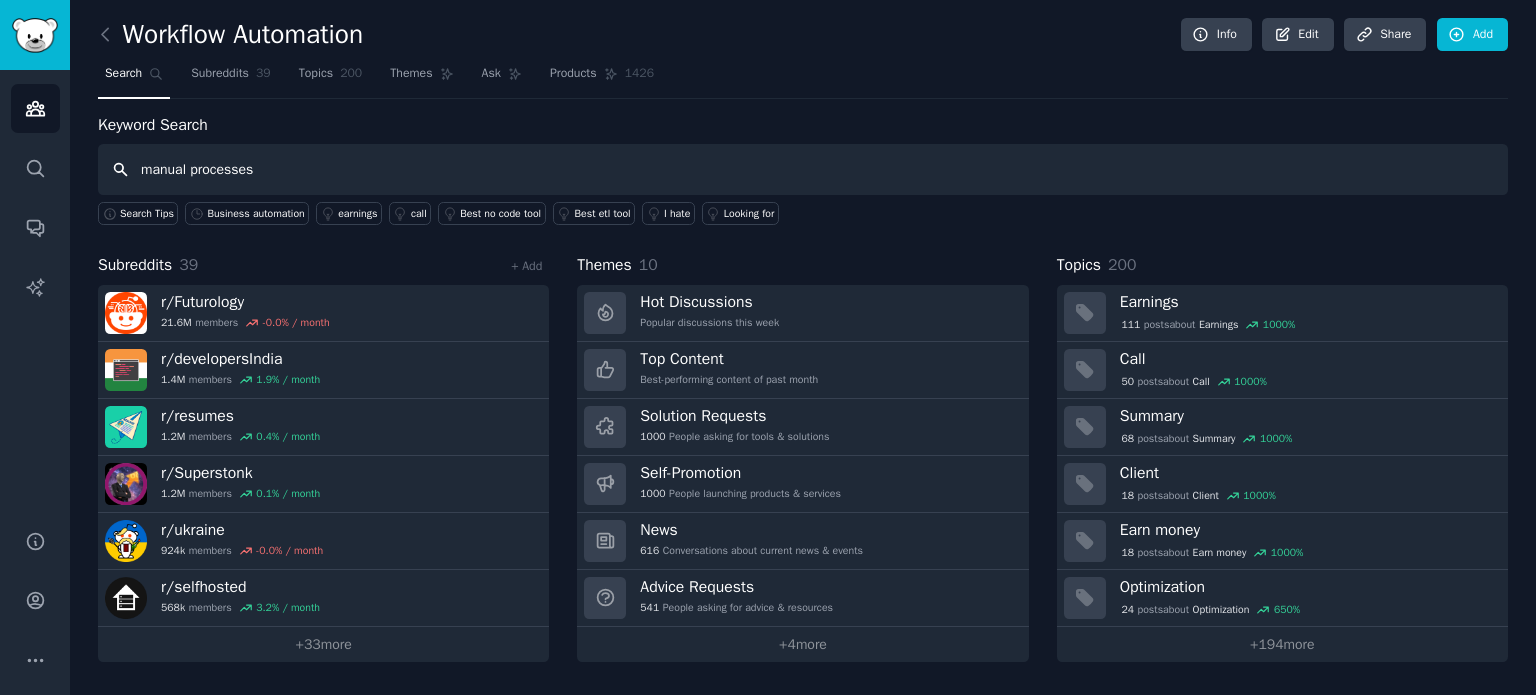 type on "manual processes" 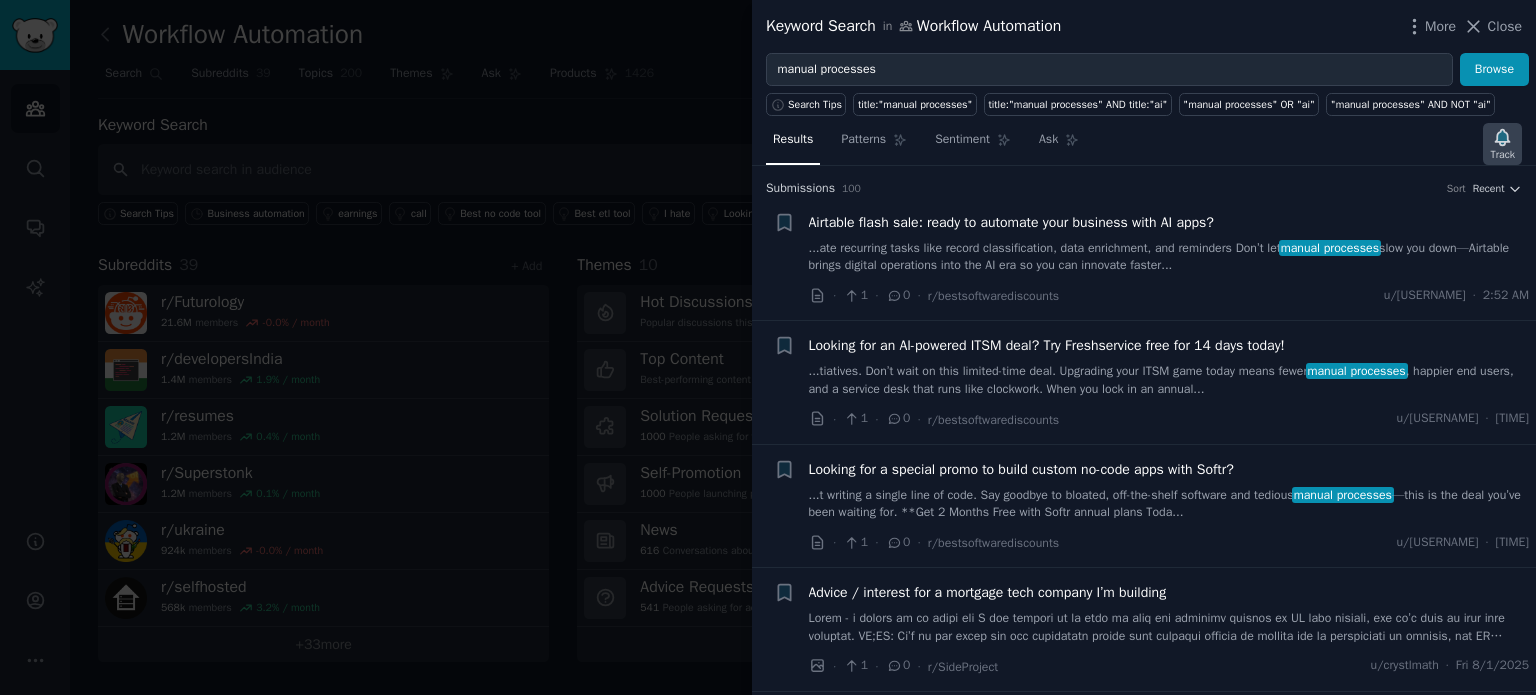 click 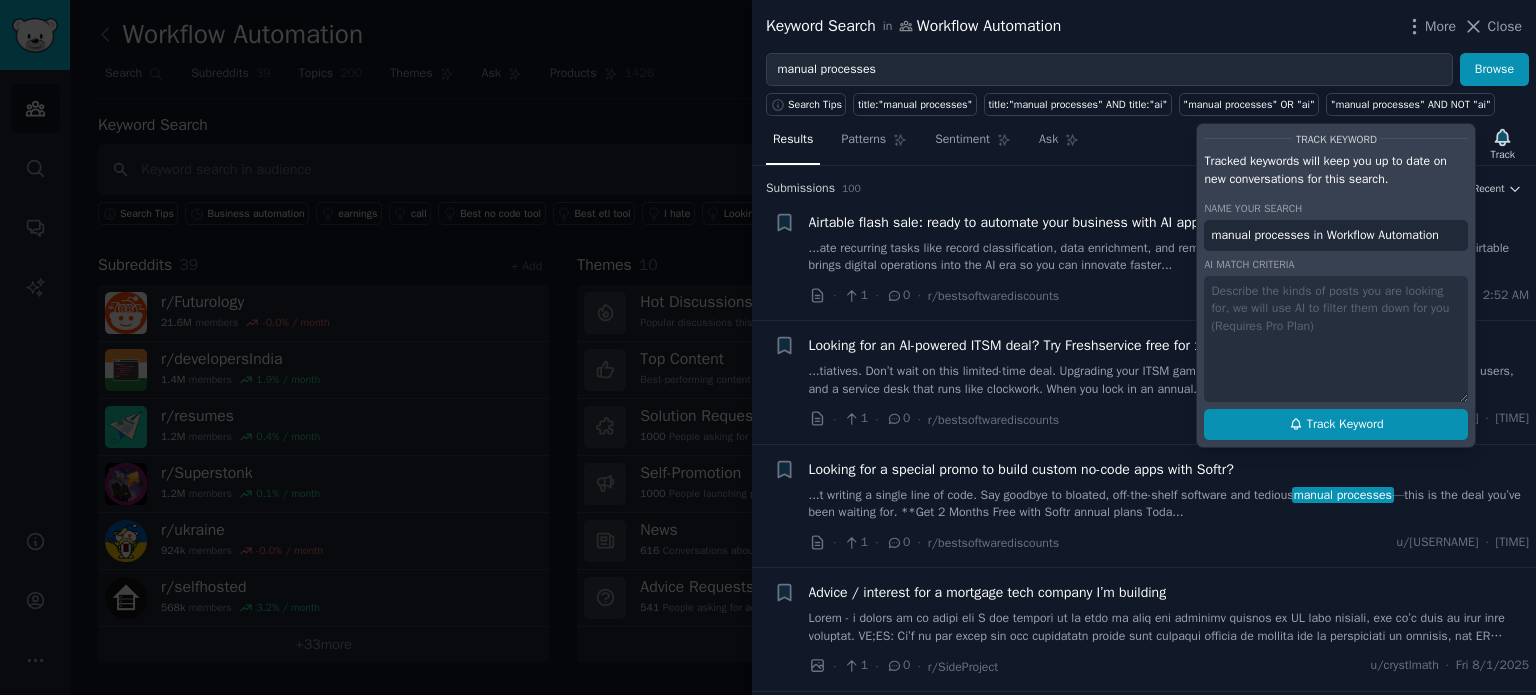 click on "Track Keyword" at bounding box center [1336, 425] 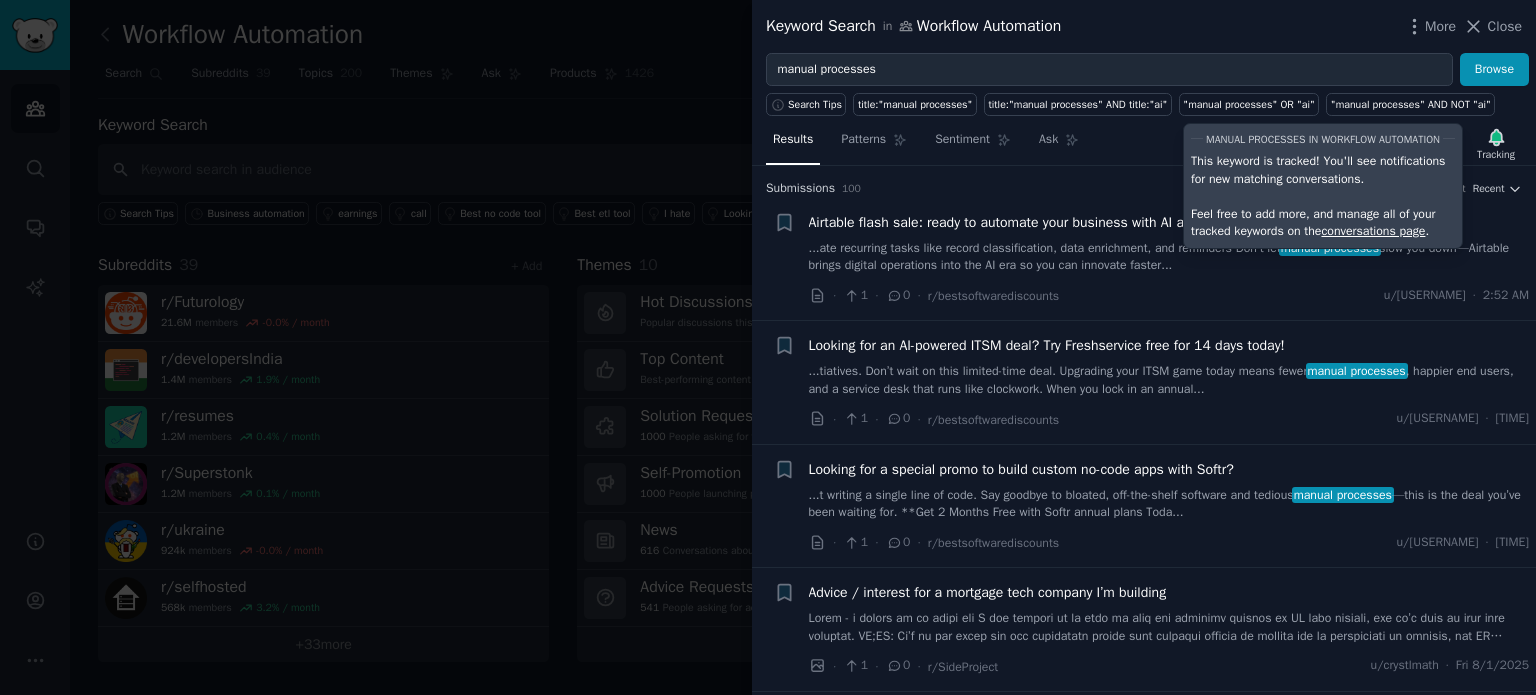 click at bounding box center [768, 347] 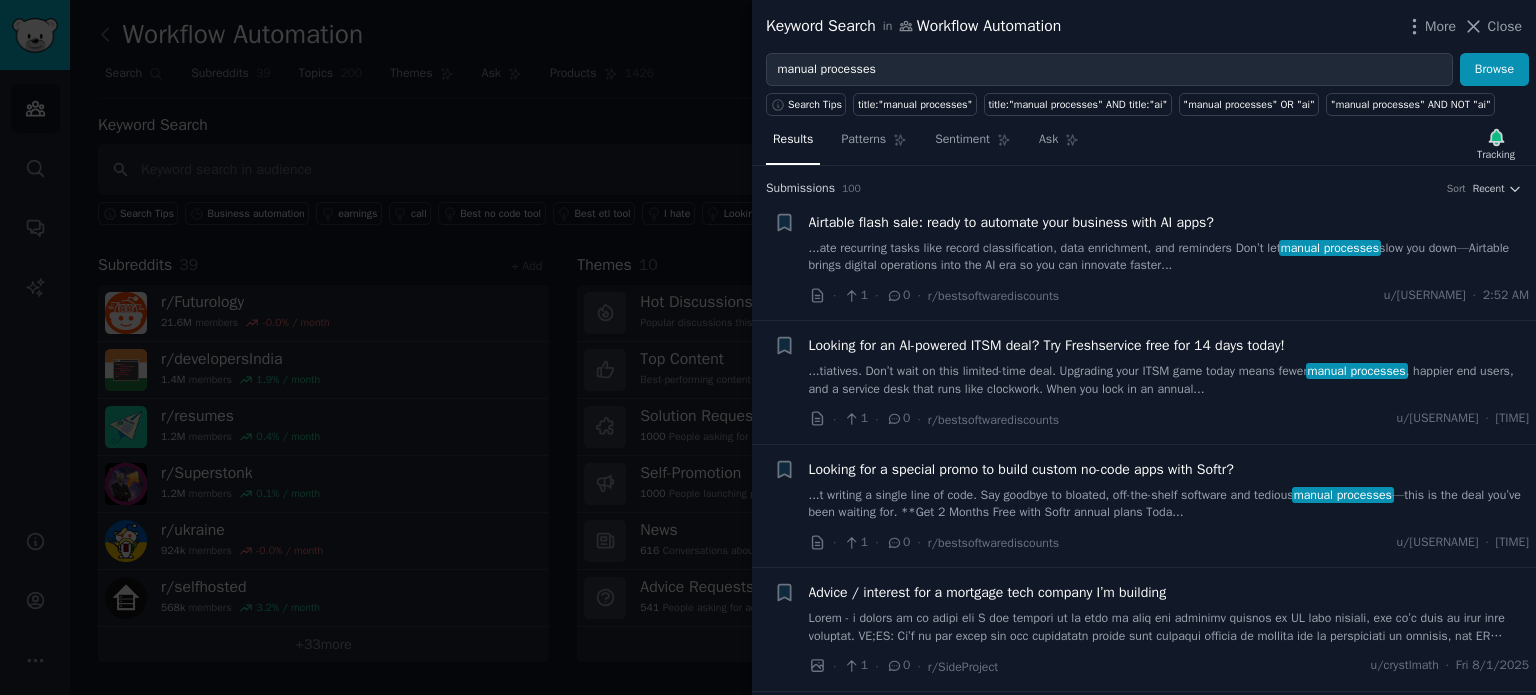 click at bounding box center [768, 347] 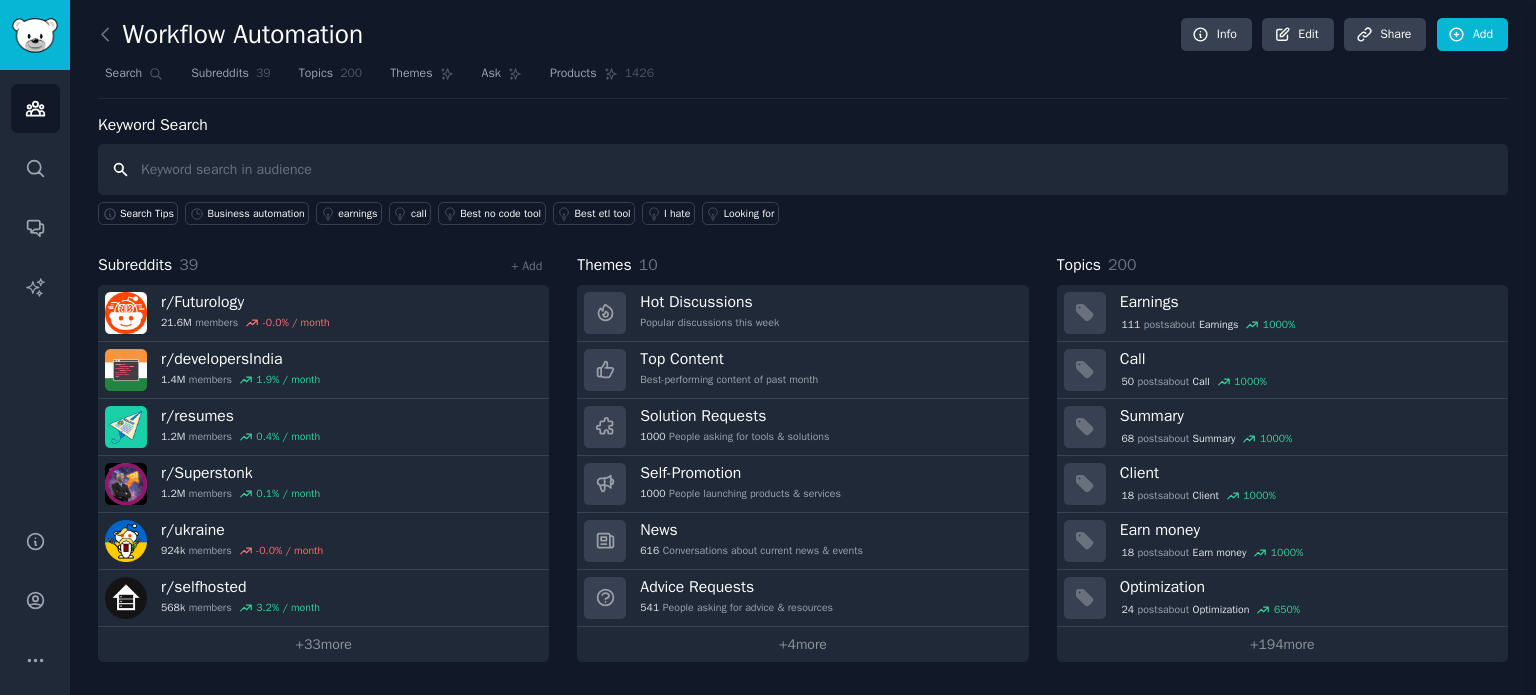 click at bounding box center [803, 169] 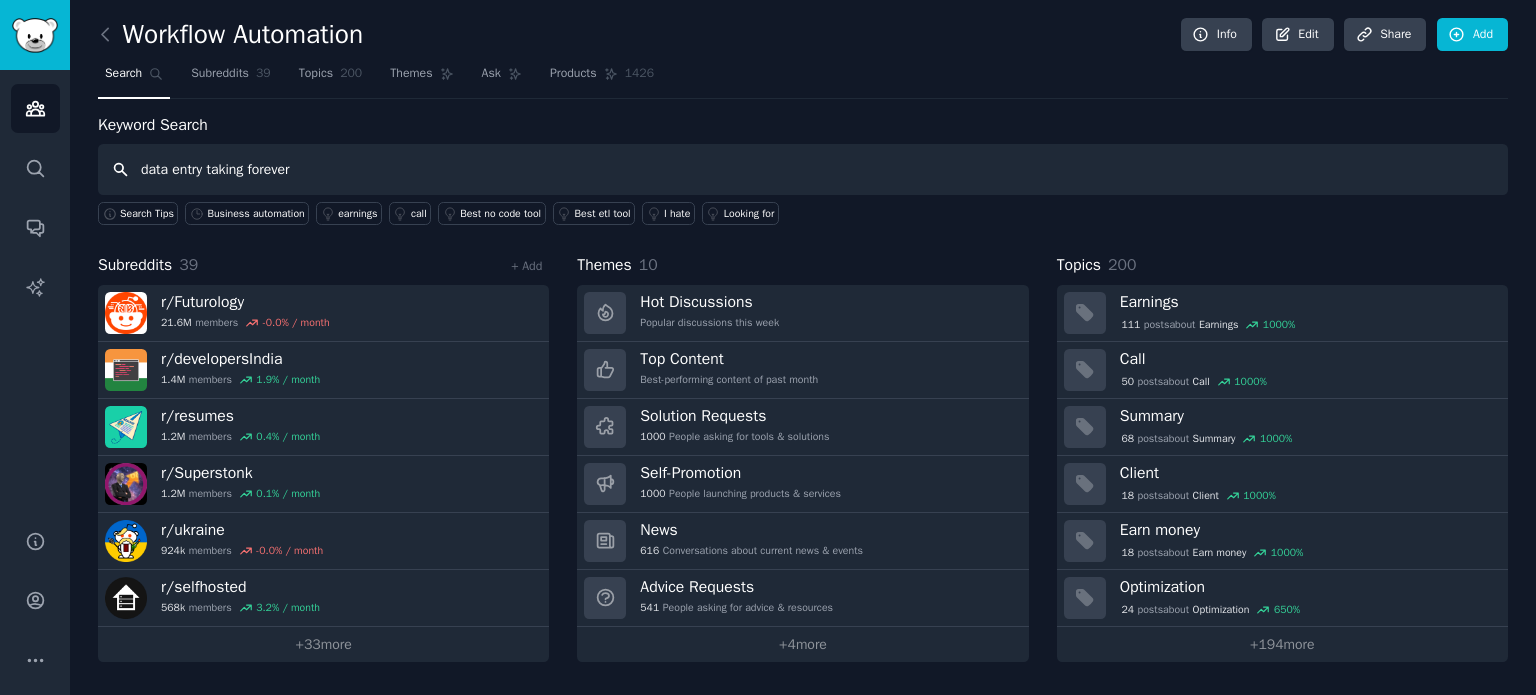 type on "data entry taking forever" 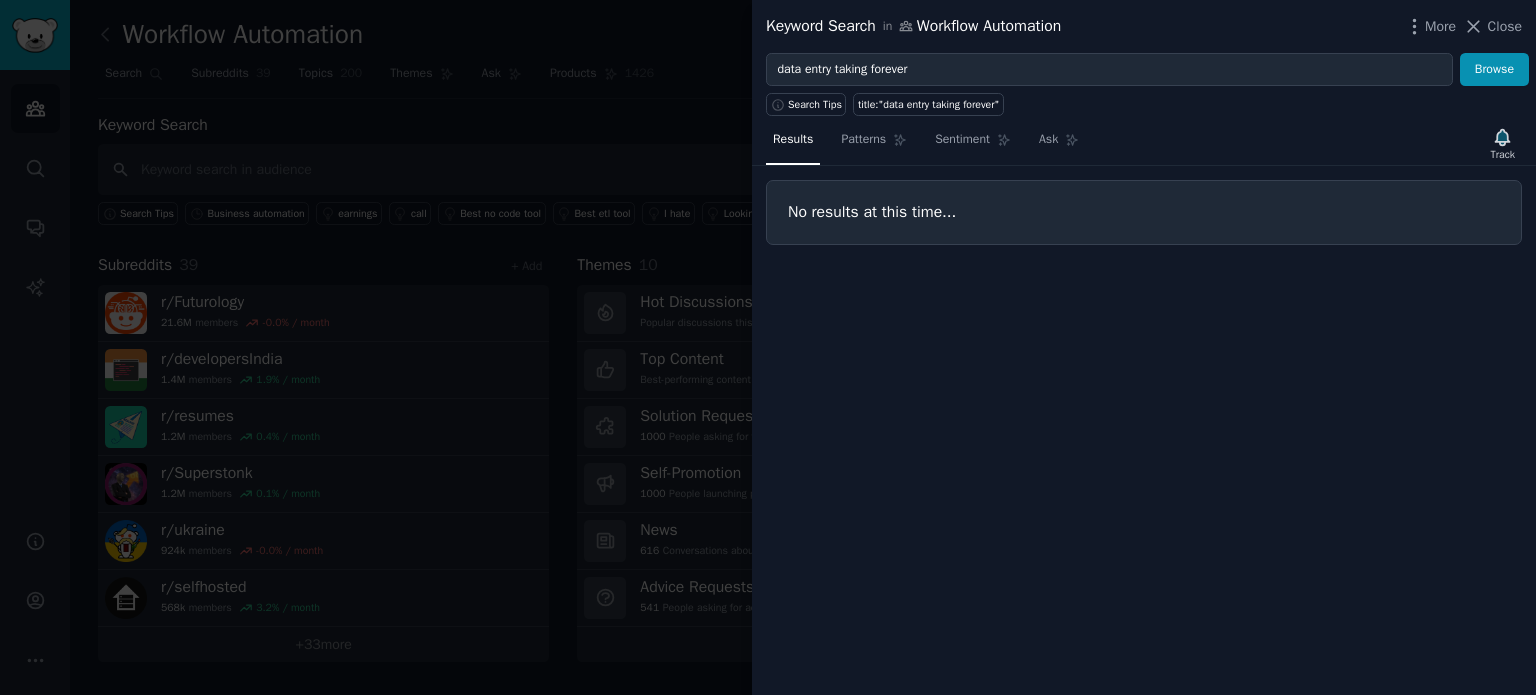 click at bounding box center [768, 347] 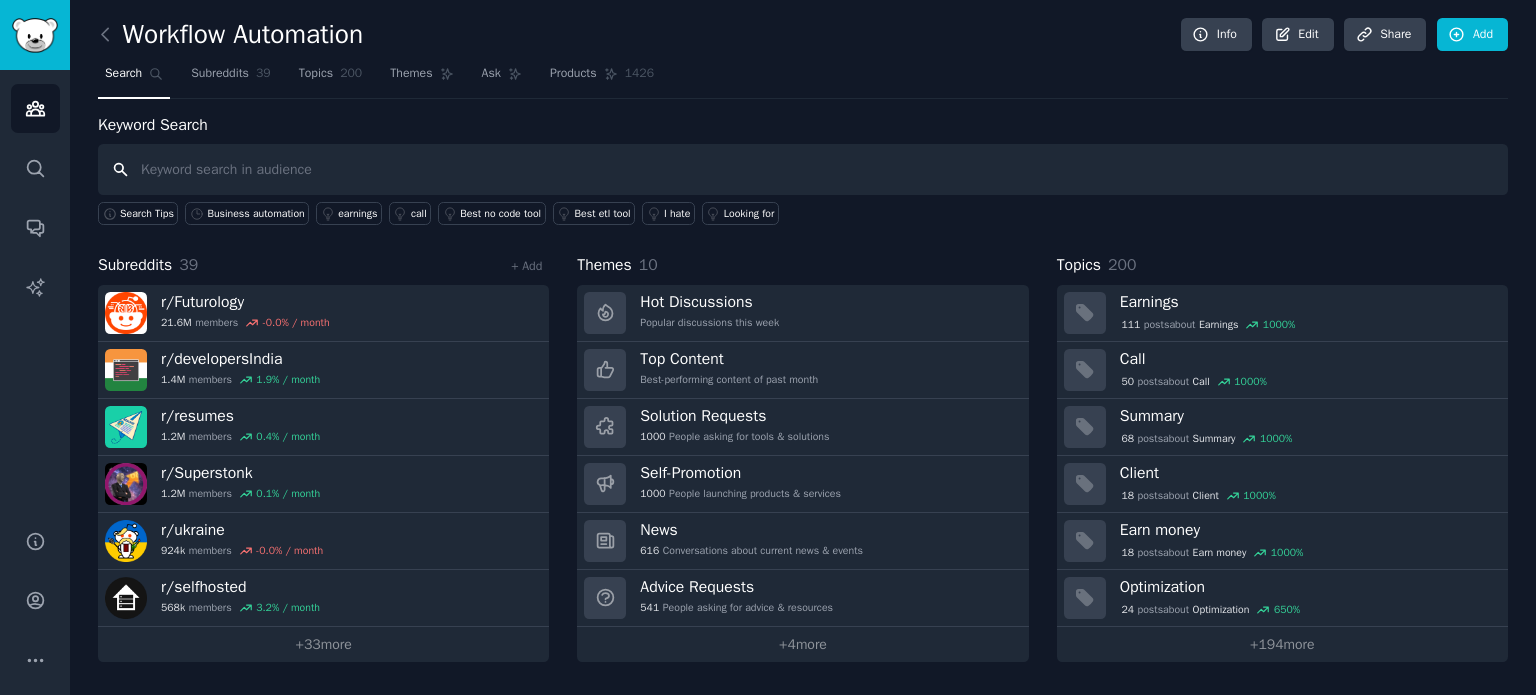 paste on "workflow chaos" 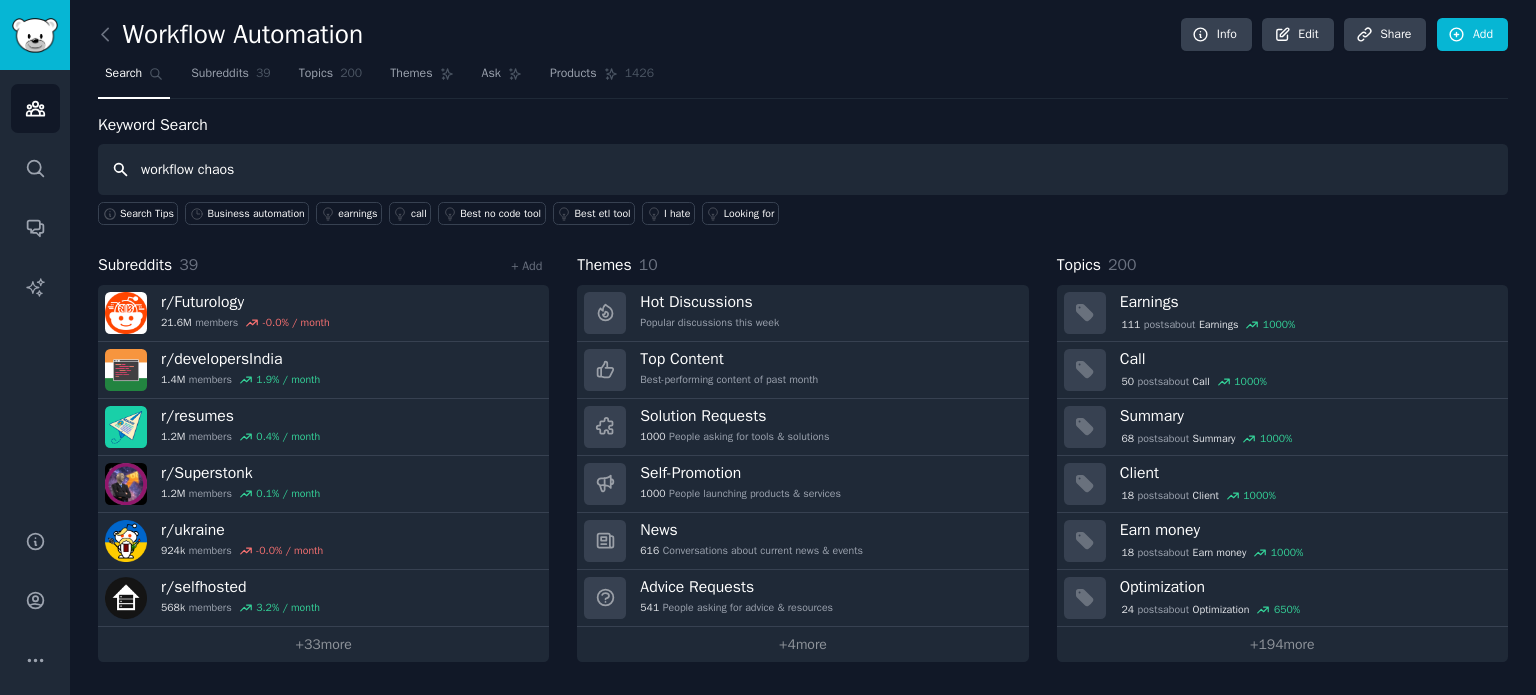 type on "workflow chaos" 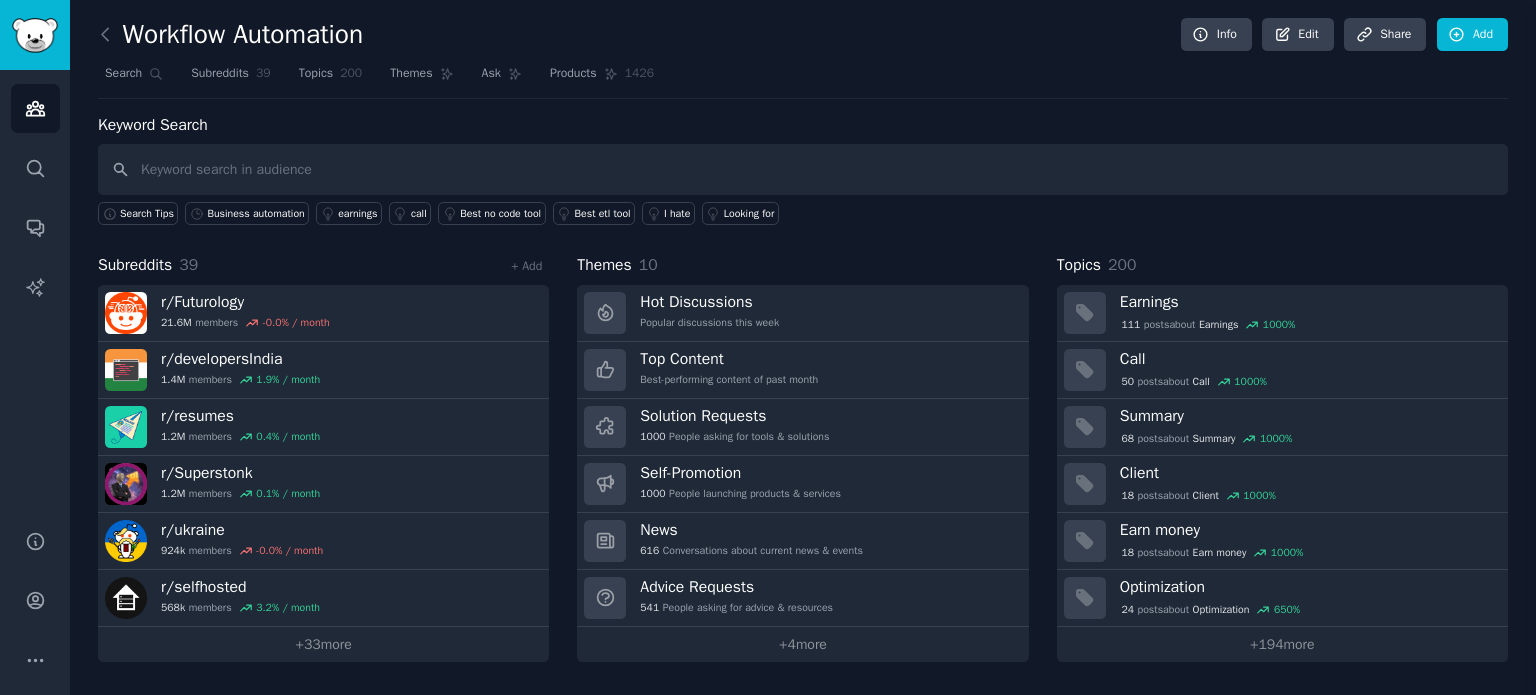 type 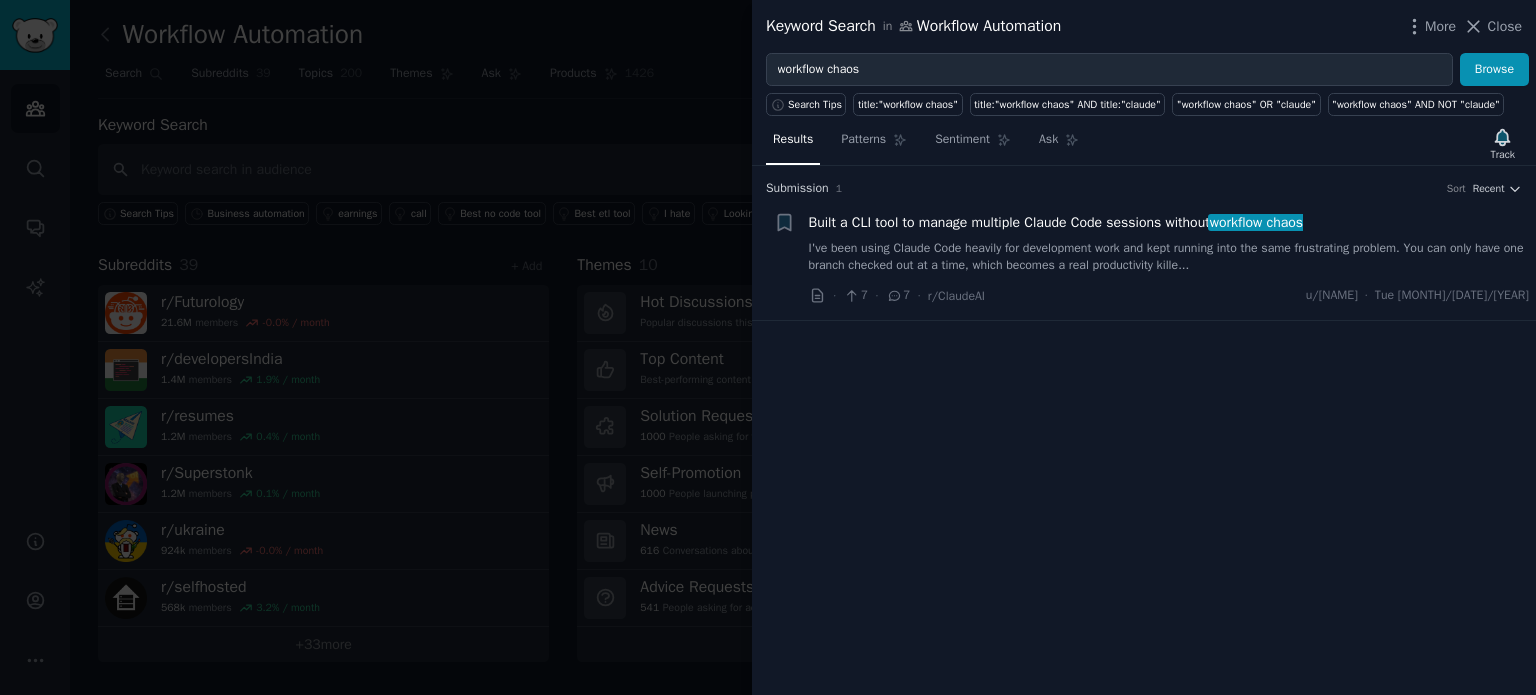 click at bounding box center (768, 347) 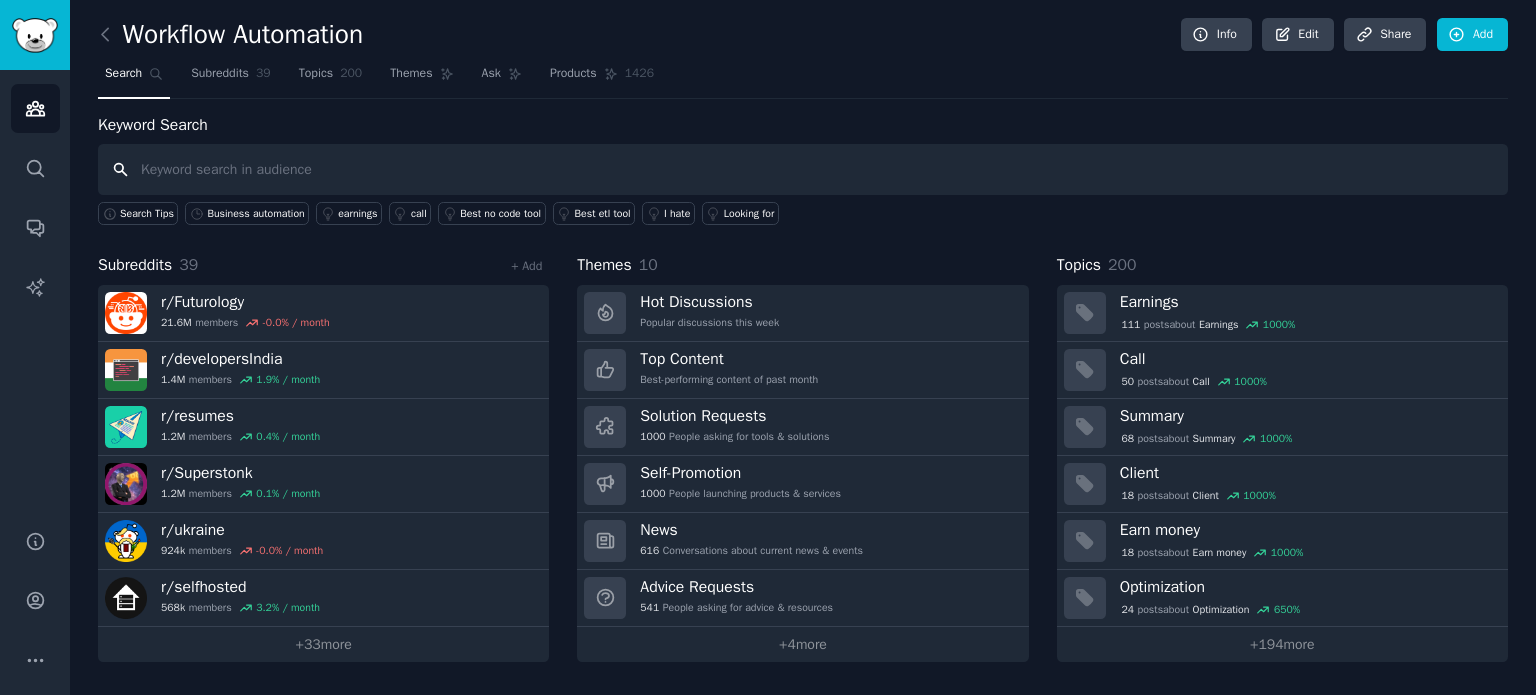 paste on "spending hours on admin" 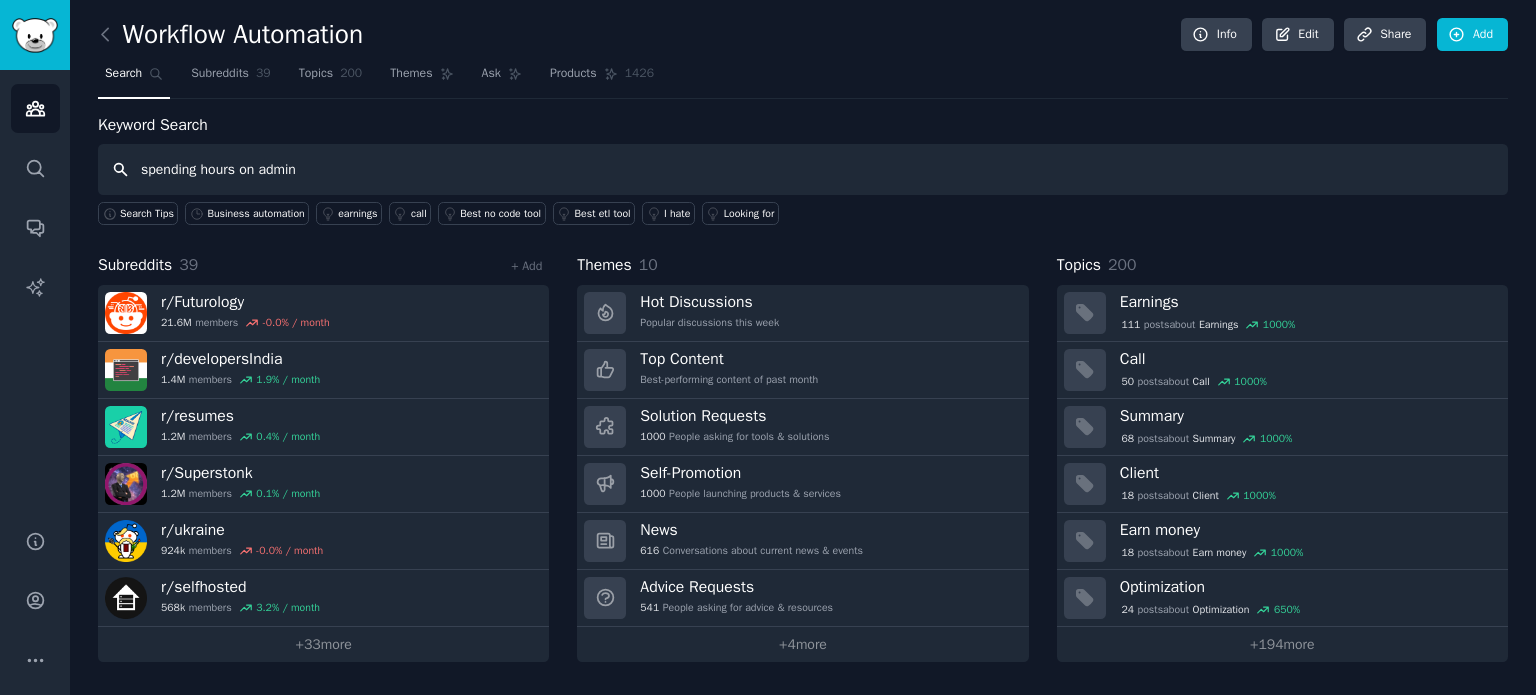 type on "spending hours on admin" 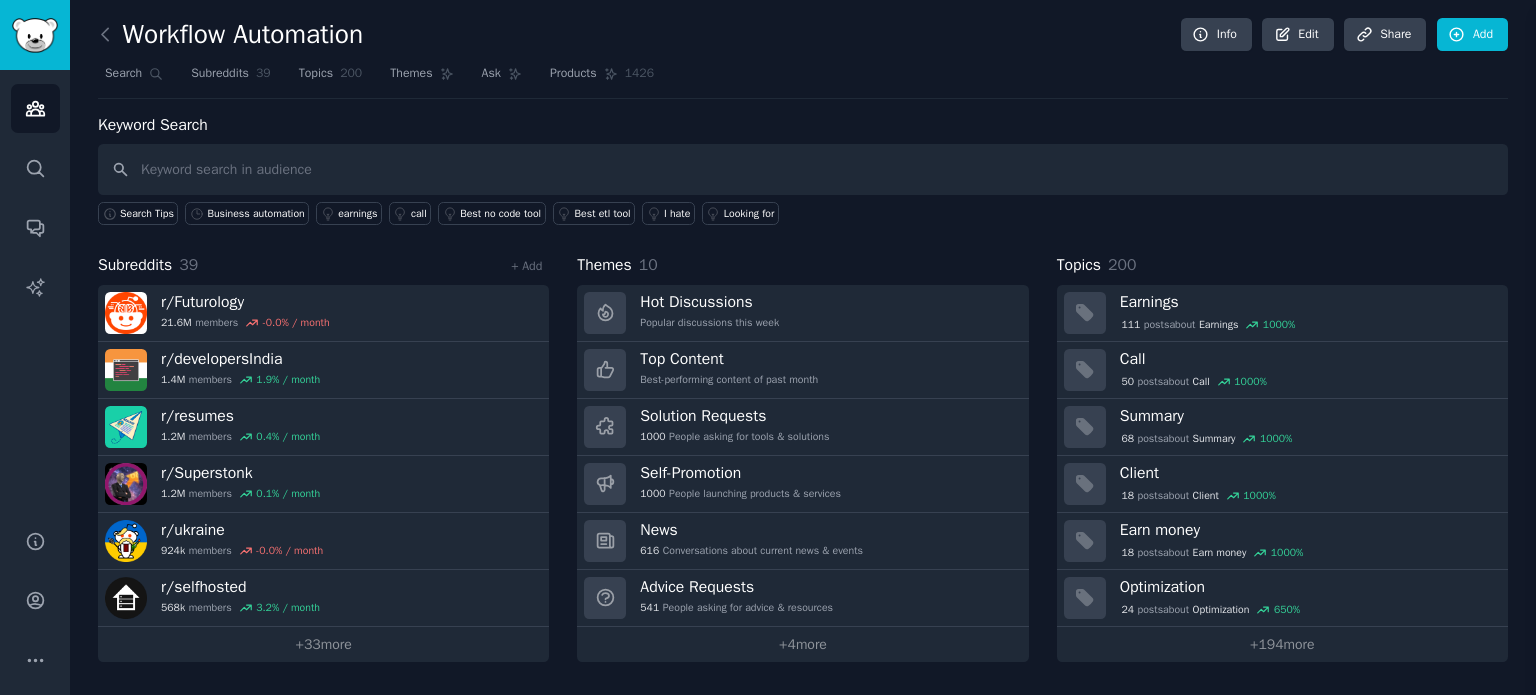 type 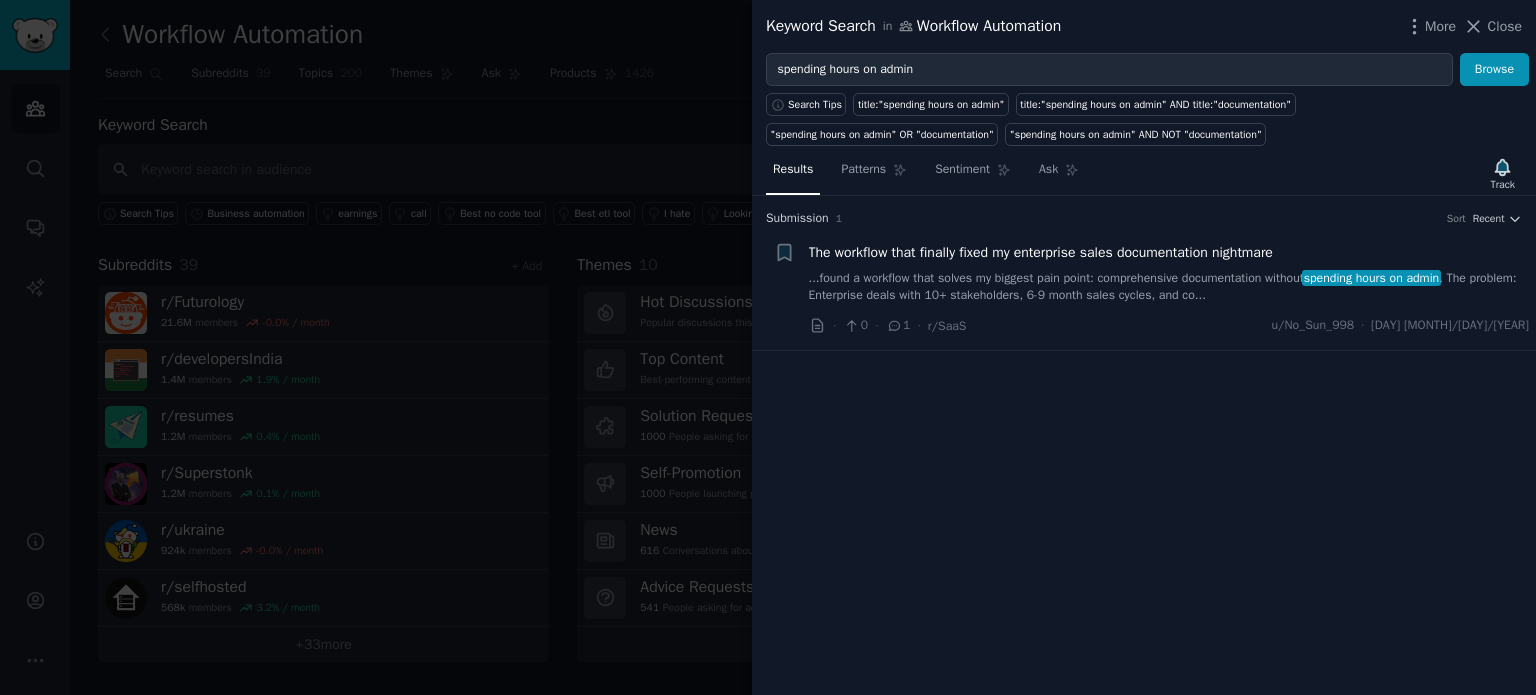 click at bounding box center [768, 347] 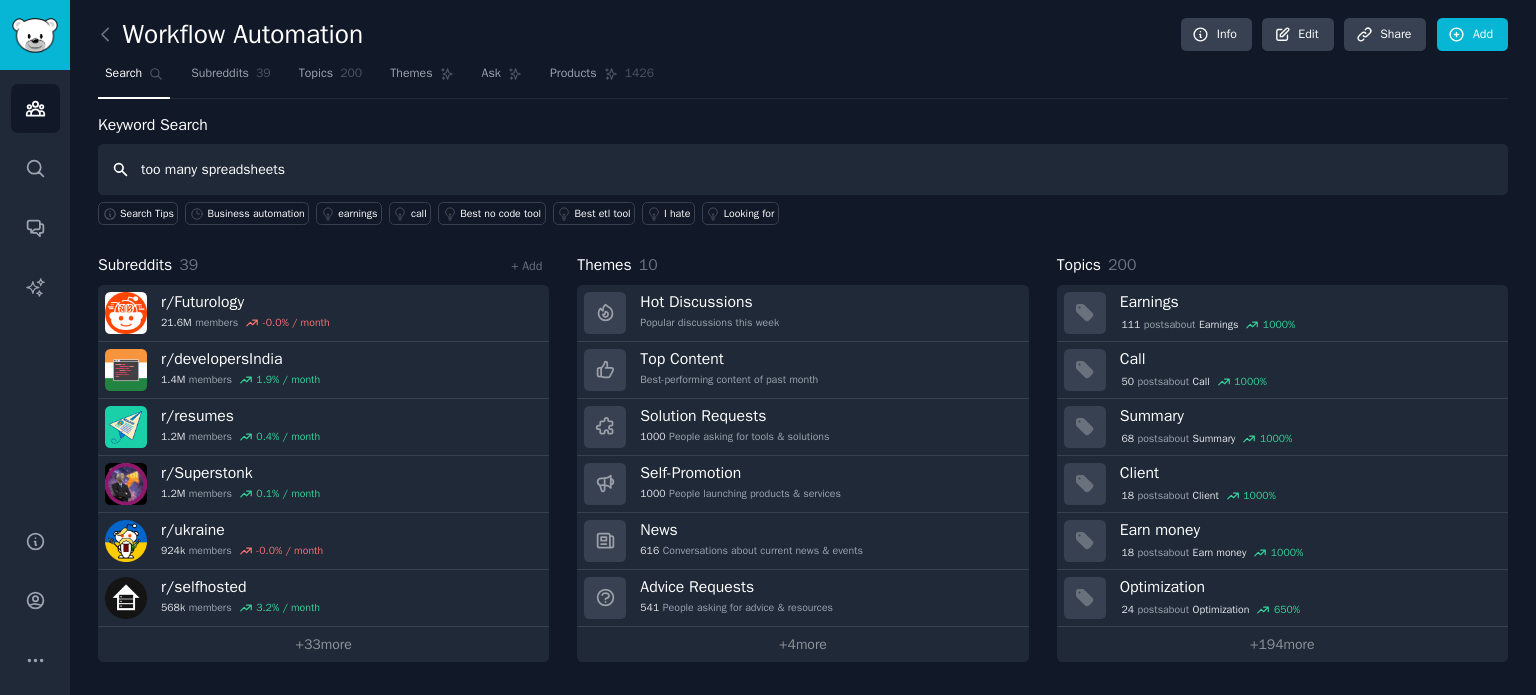 type on "too many spreadsheets" 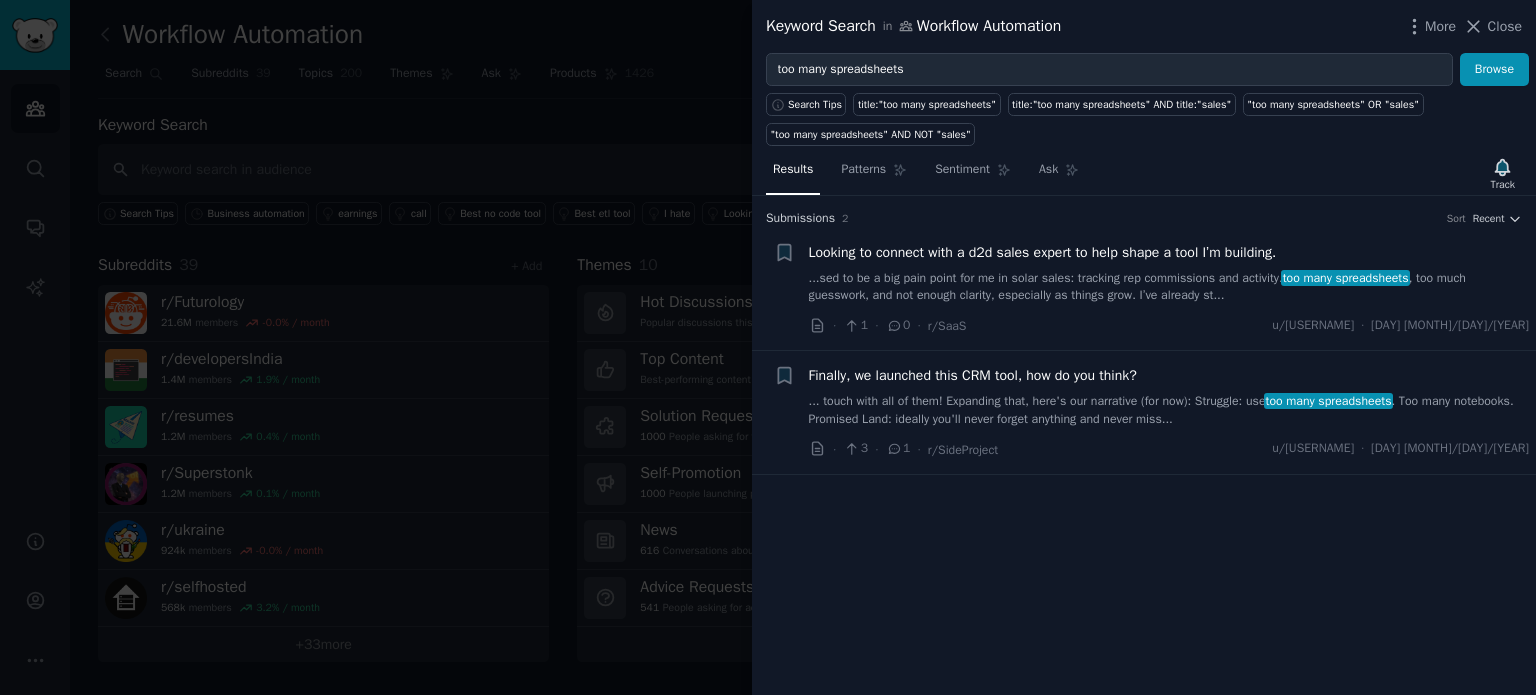 click at bounding box center (768, 347) 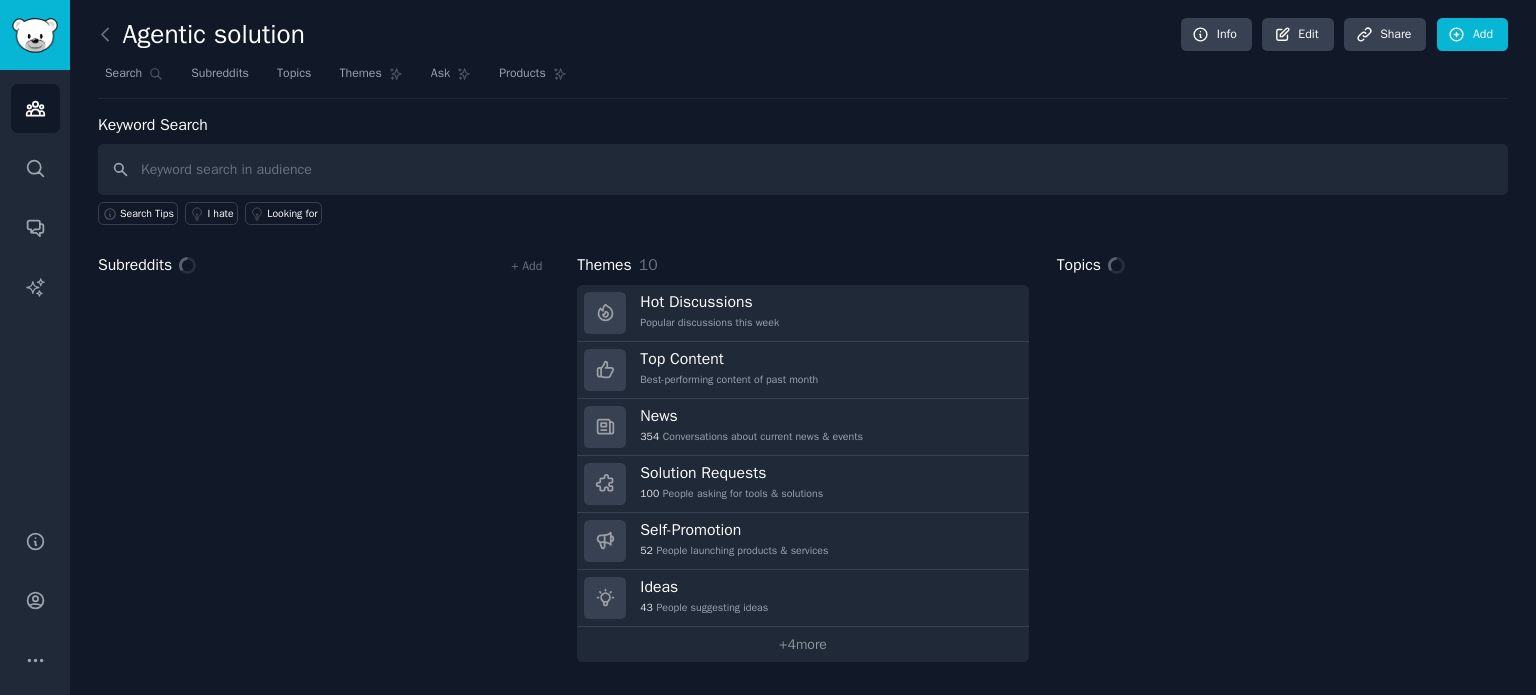 scroll, scrollTop: 0, scrollLeft: 0, axis: both 